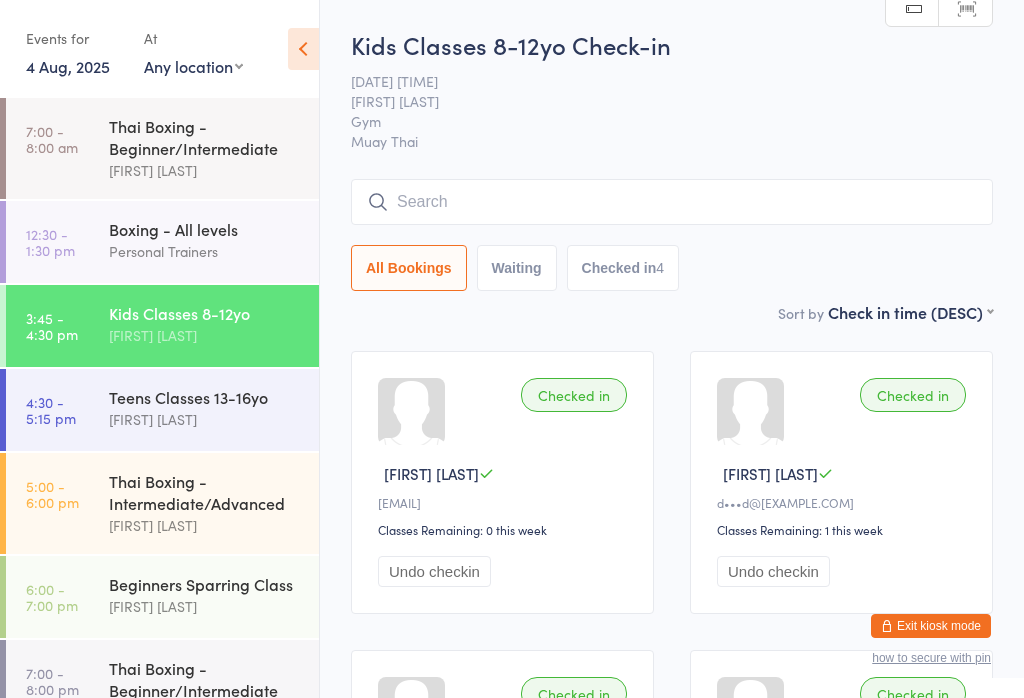 scroll, scrollTop: 325, scrollLeft: 0, axis: vertical 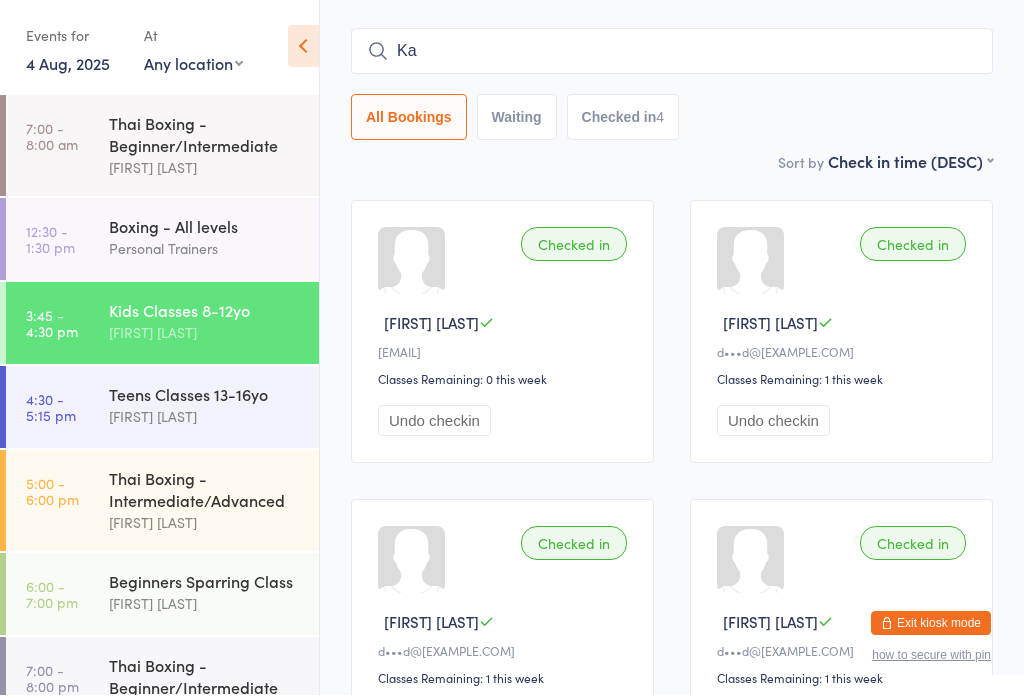 type on "Kai" 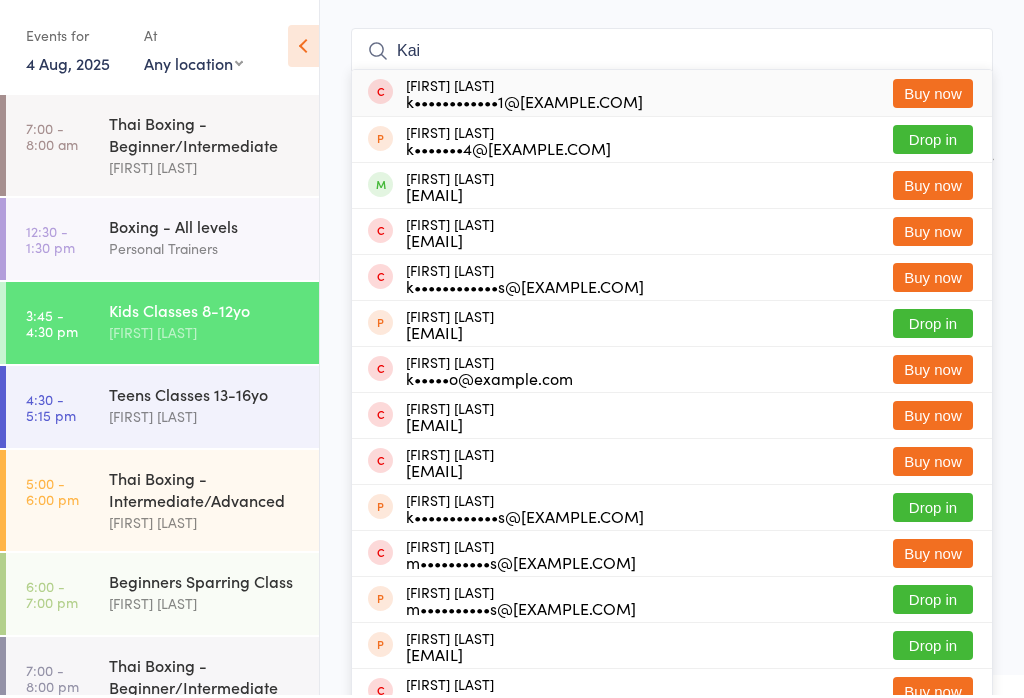 type 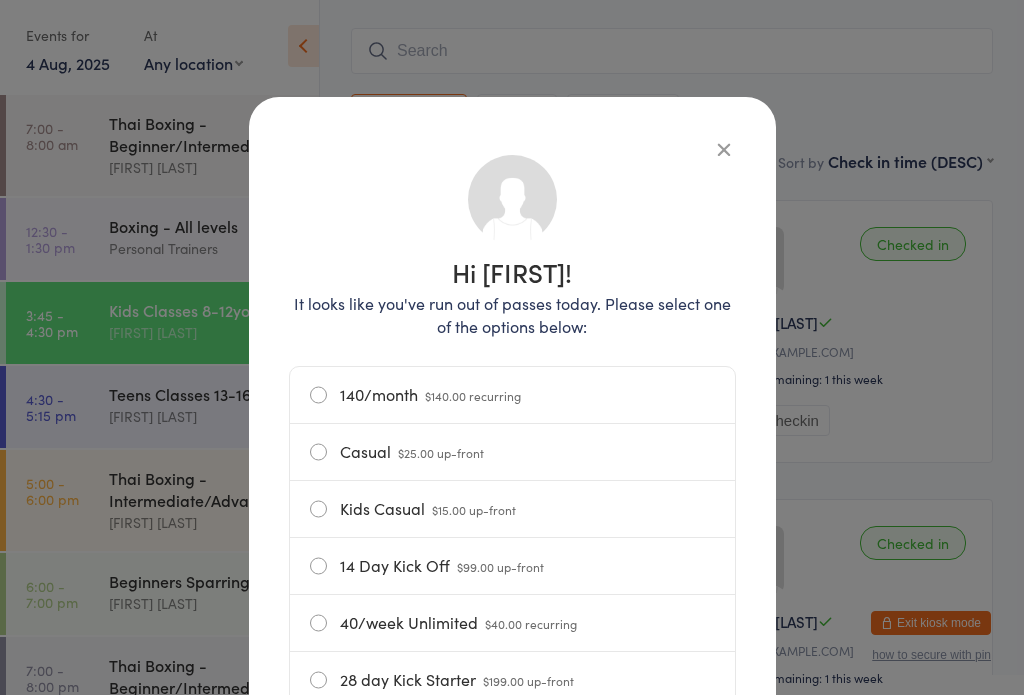 scroll, scrollTop: 152, scrollLeft: 0, axis: vertical 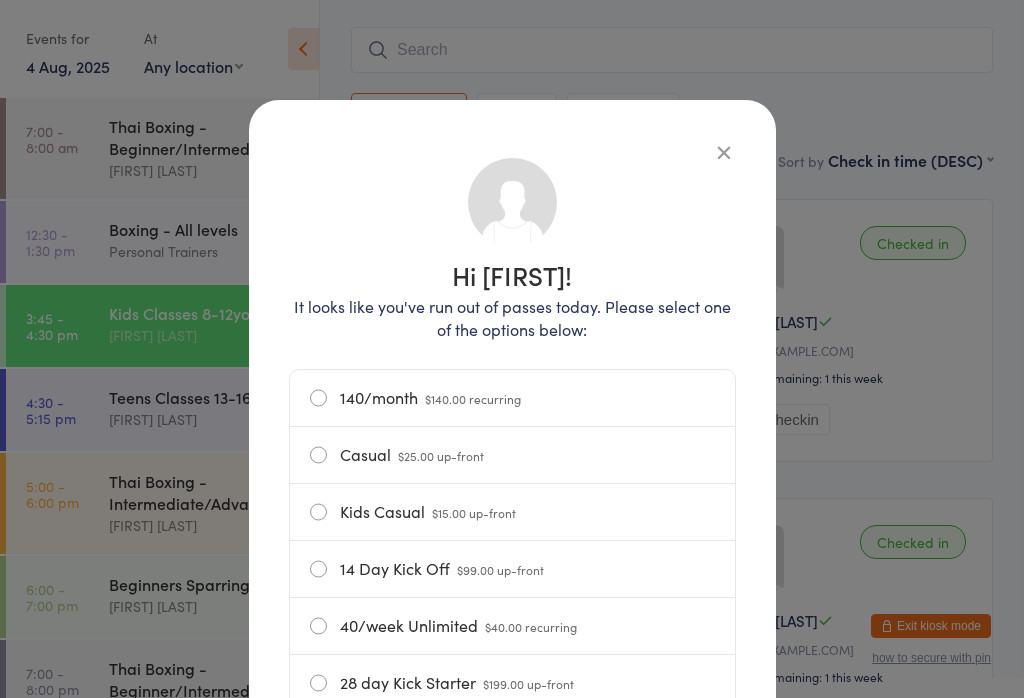 click at bounding box center [724, 152] 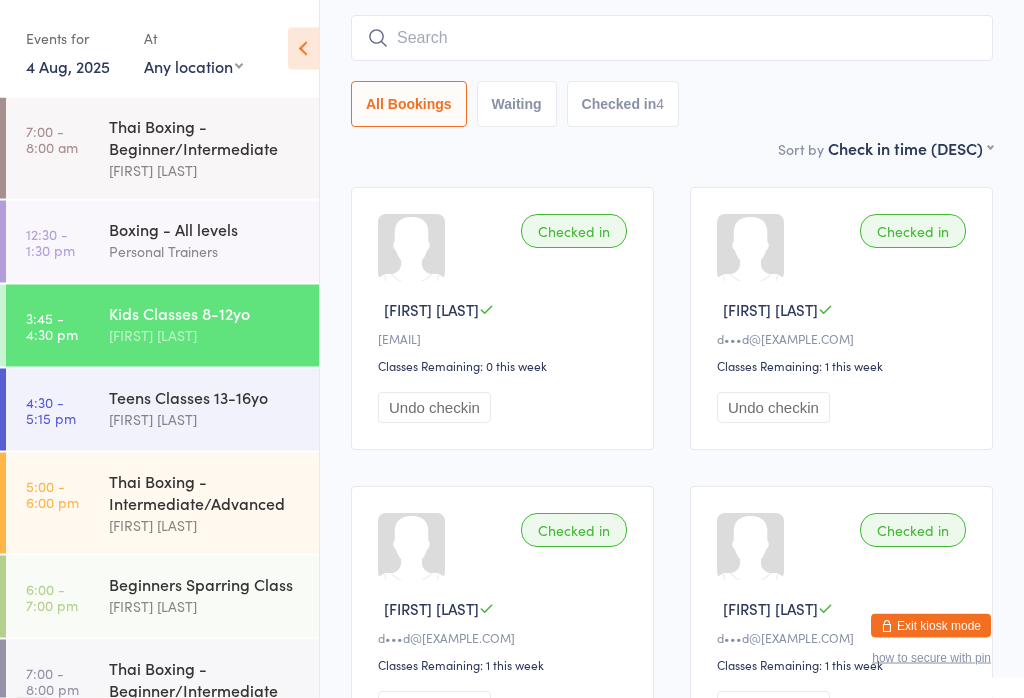 scroll, scrollTop: 160, scrollLeft: 0, axis: vertical 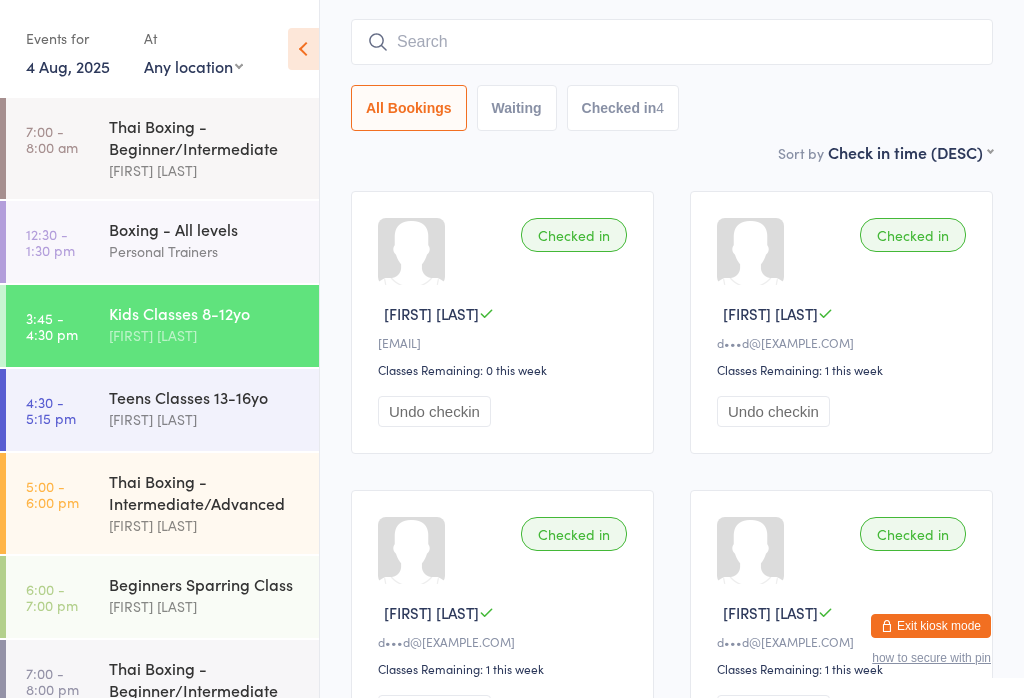 click at bounding box center (672, 42) 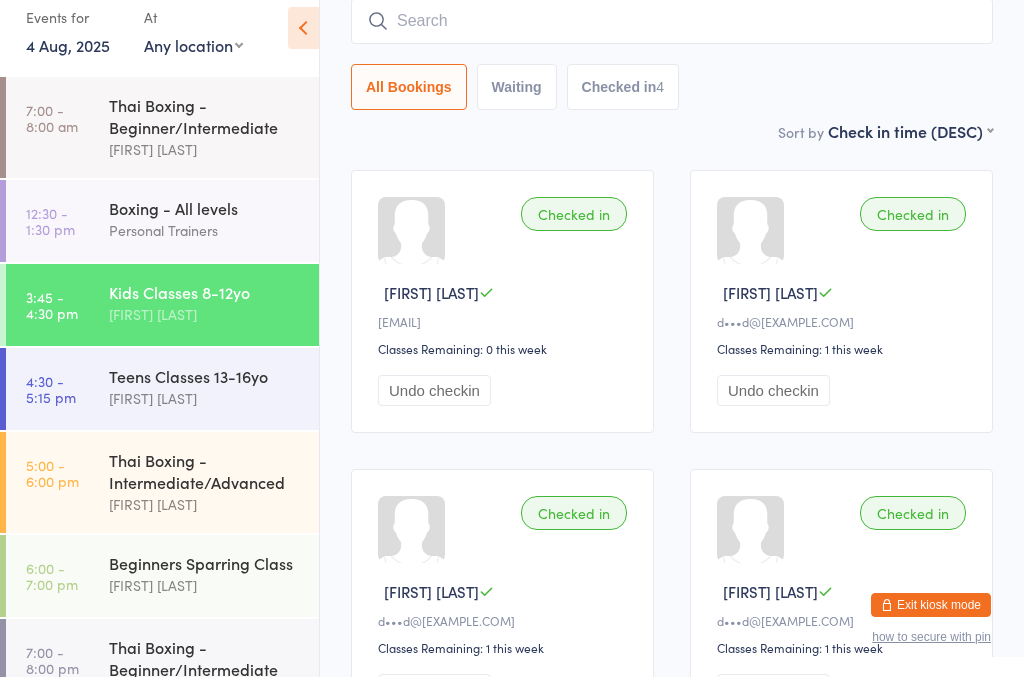 scroll, scrollTop: 181, scrollLeft: 0, axis: vertical 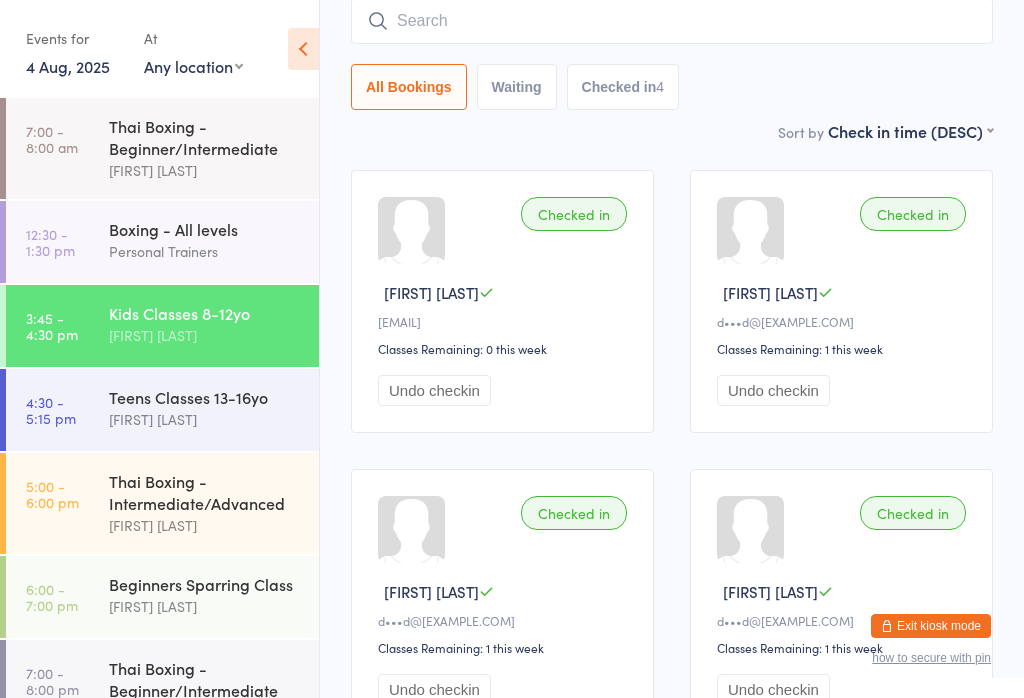 click on "Teens Classes 13-16yo" at bounding box center (205, 397) 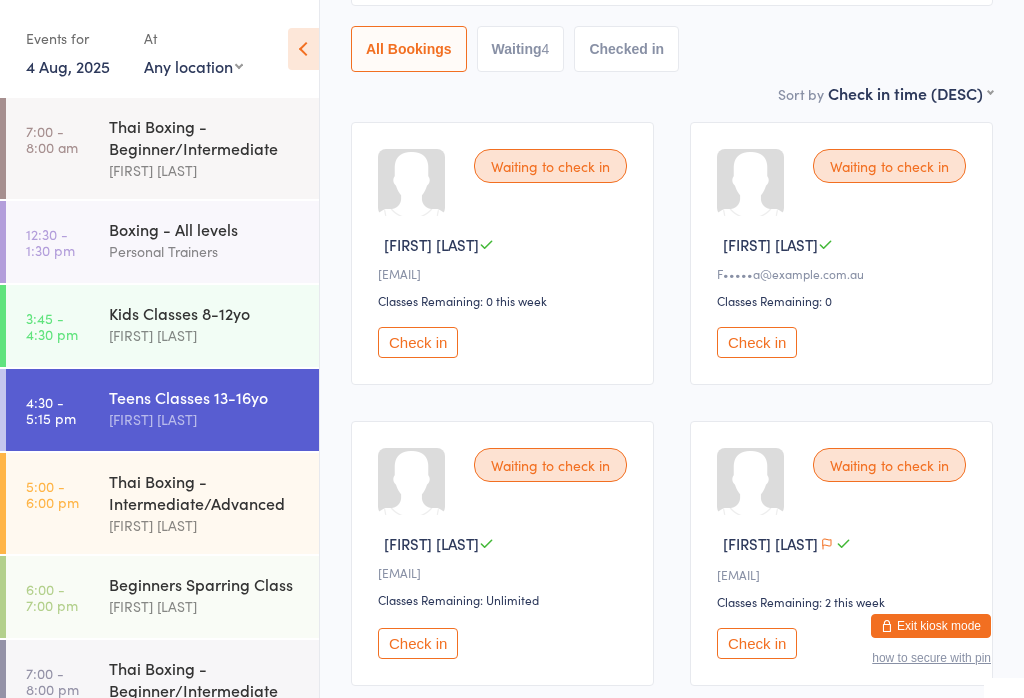 scroll, scrollTop: 233, scrollLeft: 0, axis: vertical 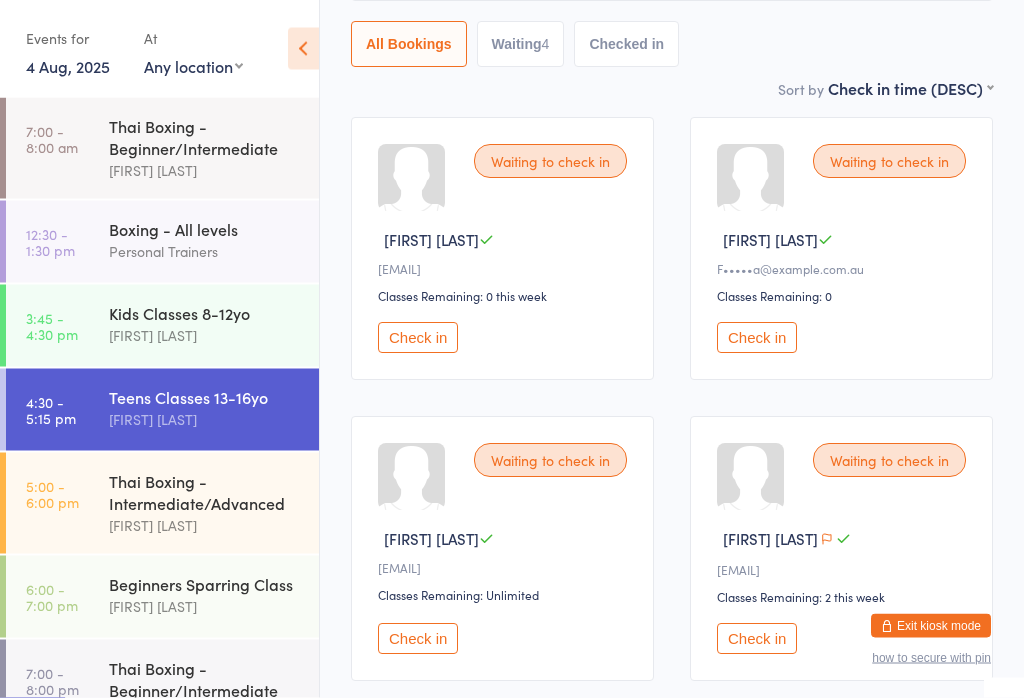 click on "Check in" at bounding box center (418, 338) 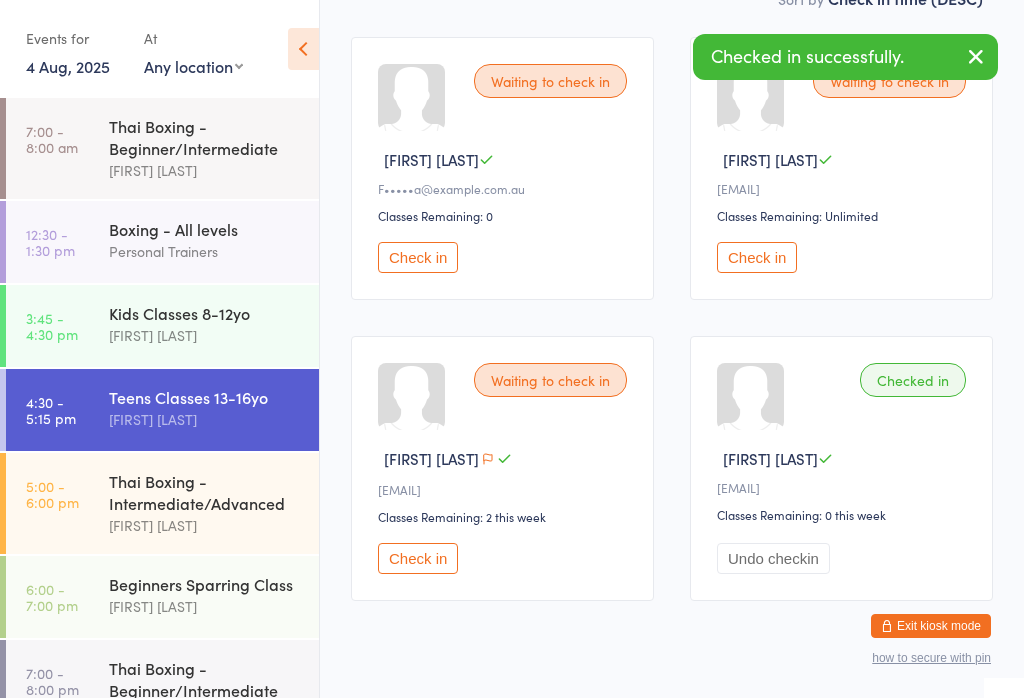 scroll, scrollTop: 342, scrollLeft: 0, axis: vertical 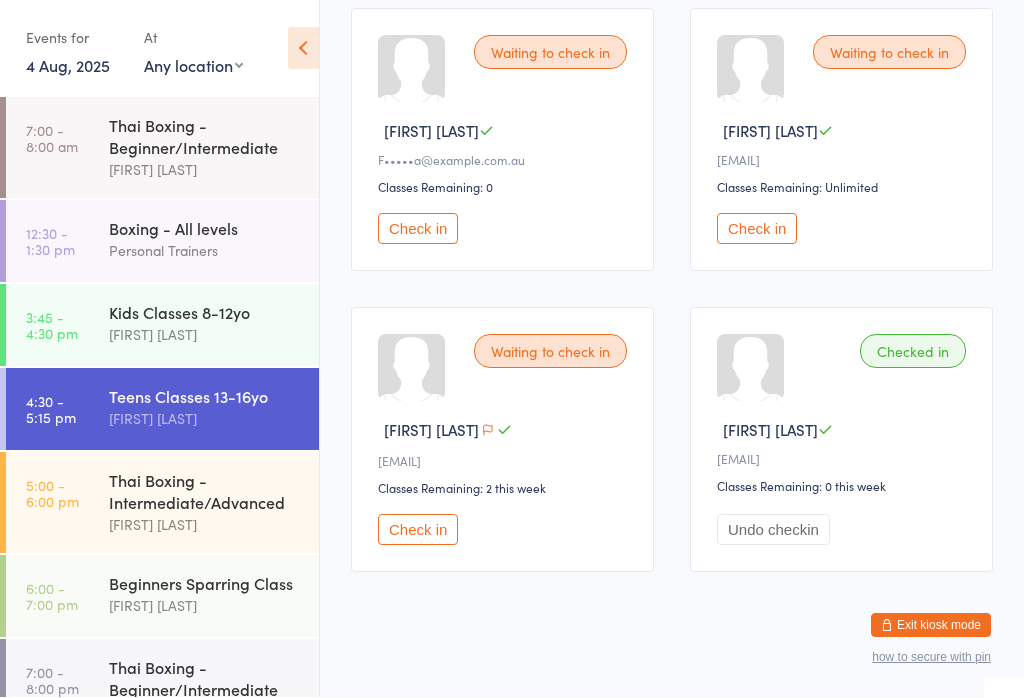click on "Check in" at bounding box center [418, 229] 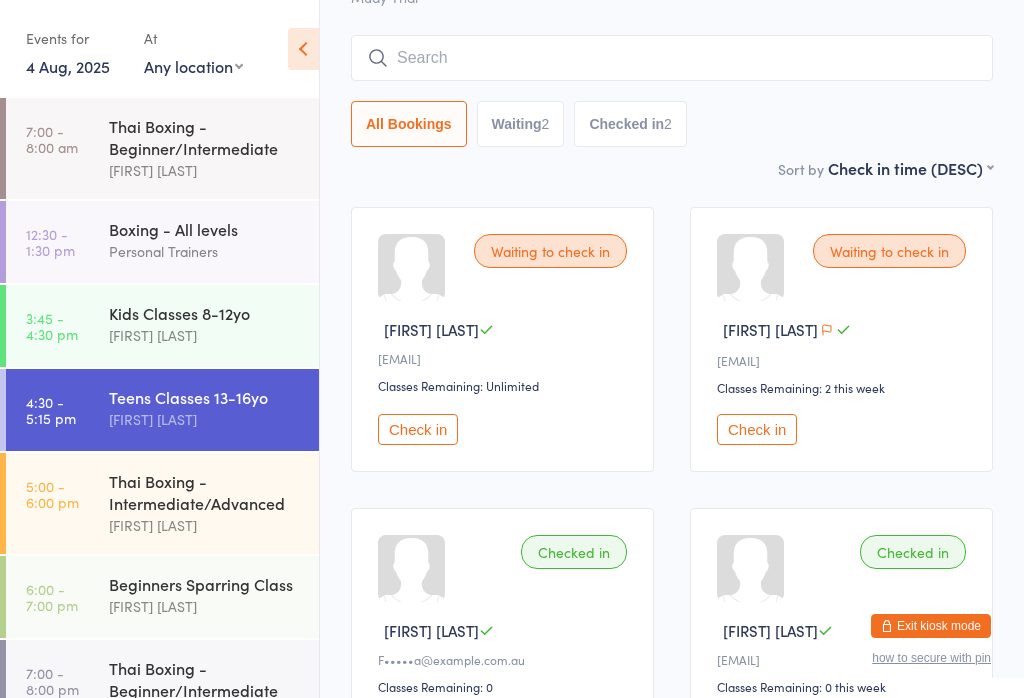 scroll, scrollTop: 0, scrollLeft: 0, axis: both 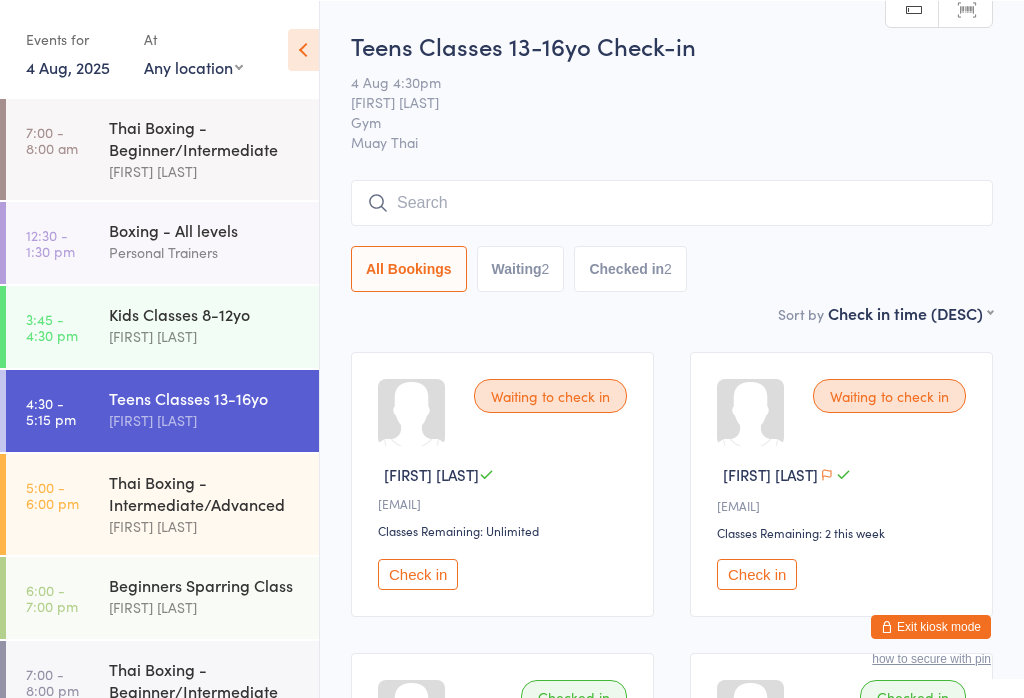 click at bounding box center (672, 202) 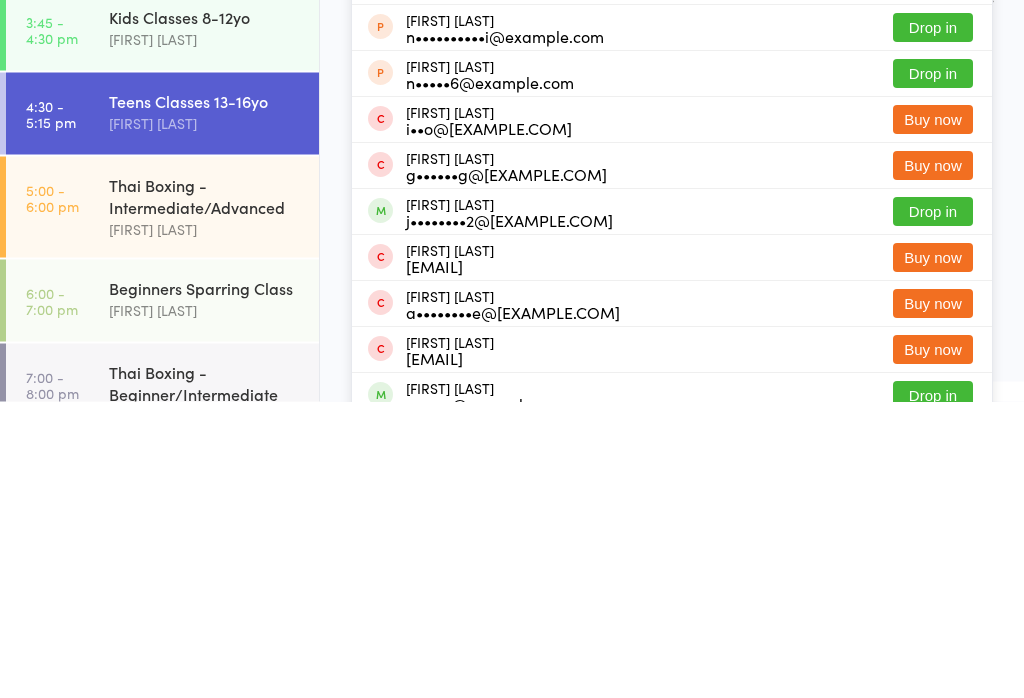 scroll, scrollTop: 14, scrollLeft: 0, axis: vertical 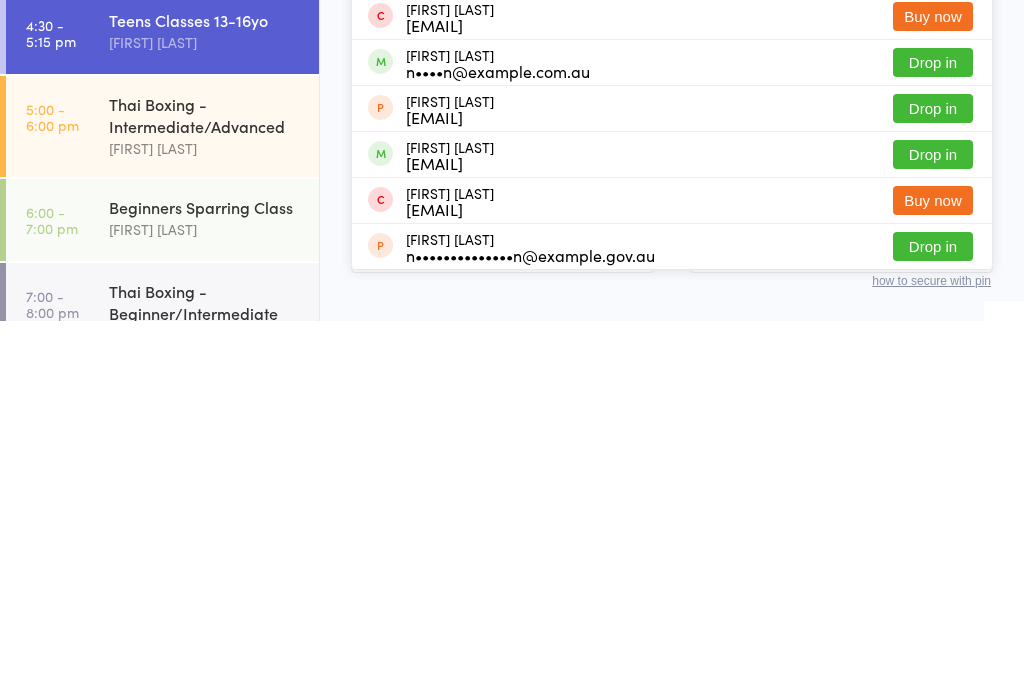 type on "[FIRST]" 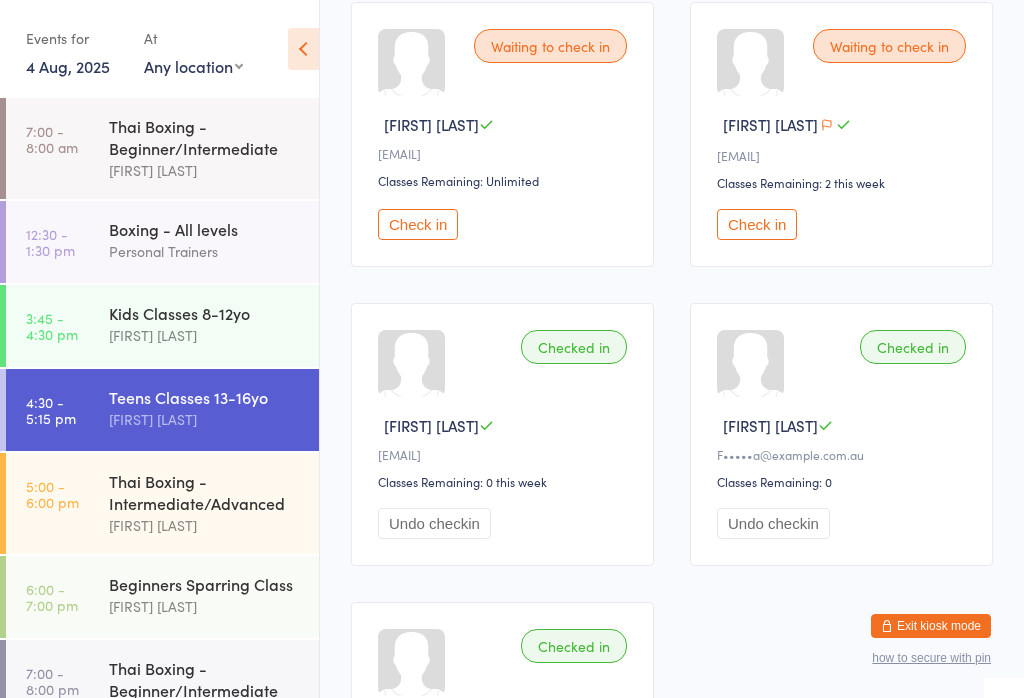 scroll, scrollTop: 351, scrollLeft: 0, axis: vertical 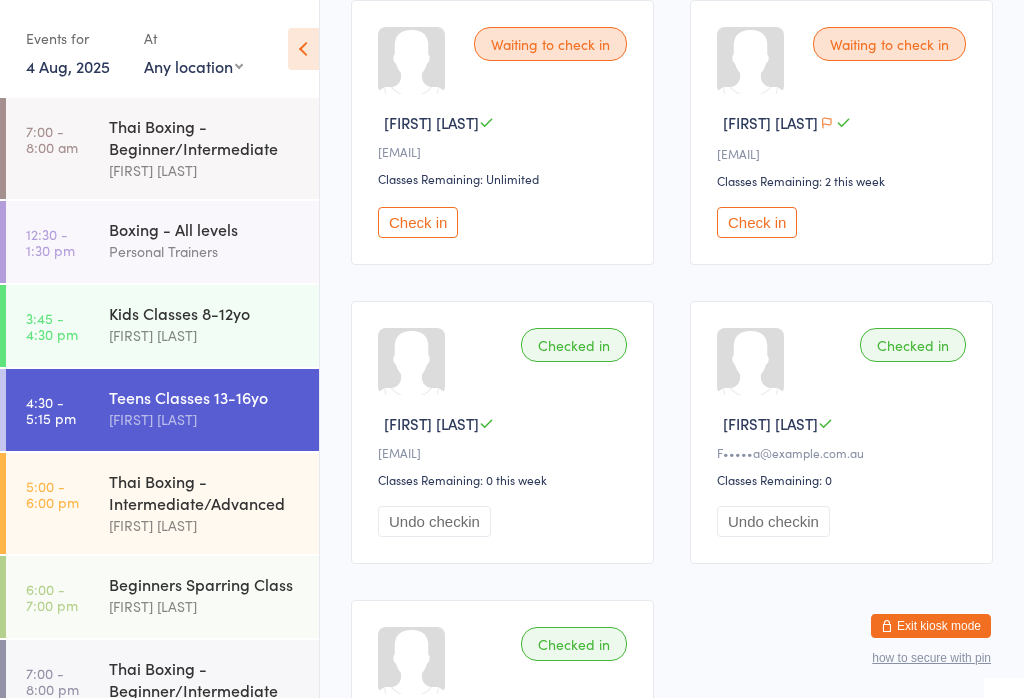 click on "Check in" at bounding box center [757, 222] 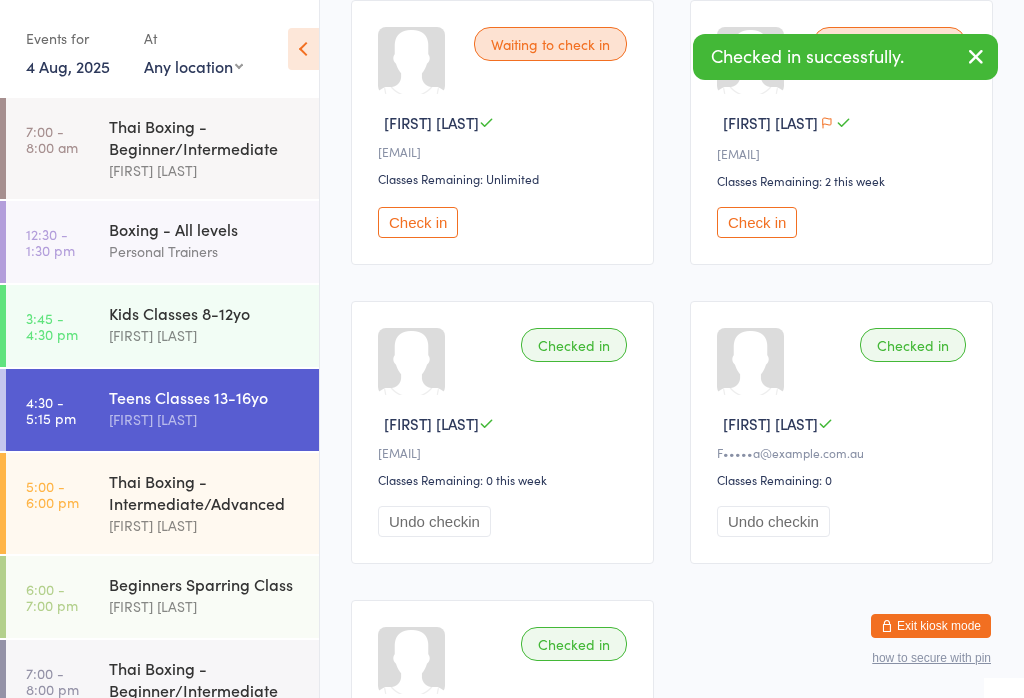 click on "Check in" at bounding box center [418, 222] 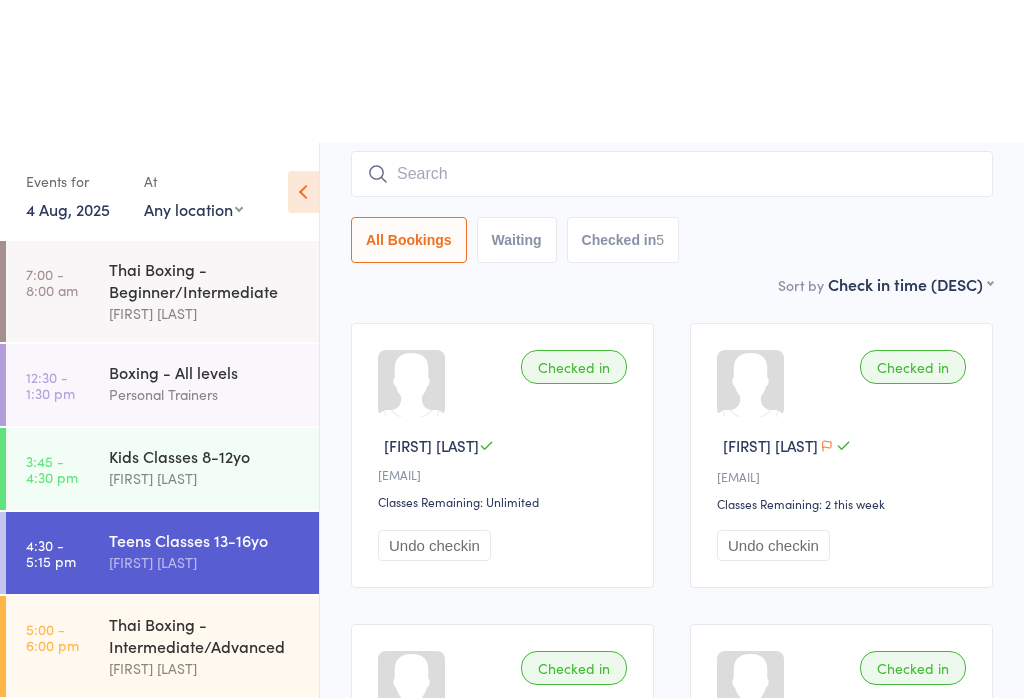 scroll, scrollTop: 0, scrollLeft: 0, axis: both 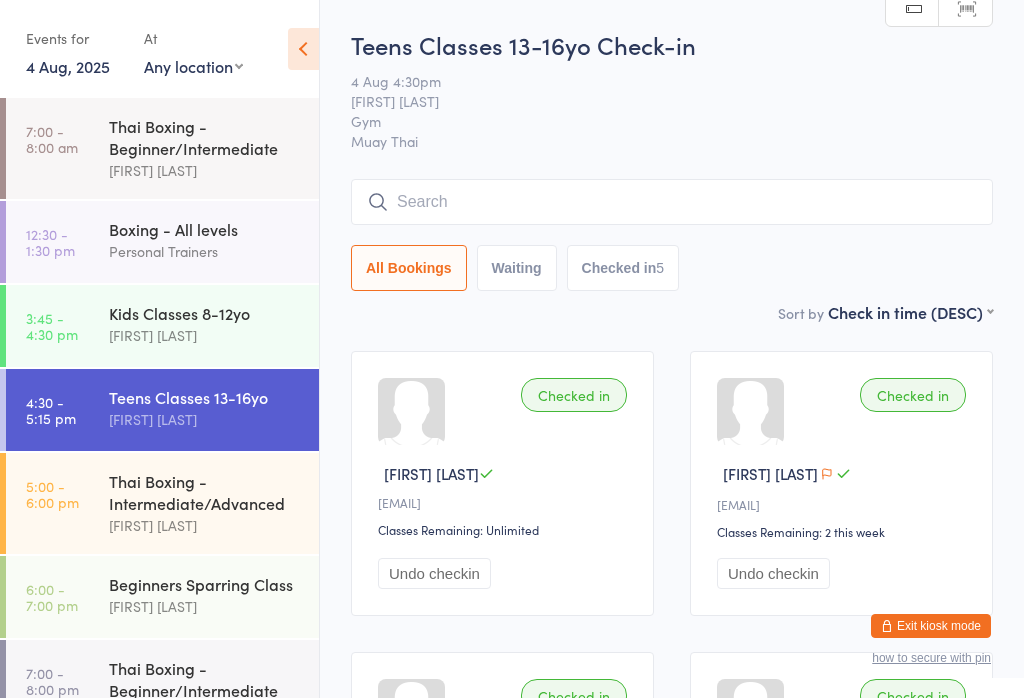 click at bounding box center (672, 202) 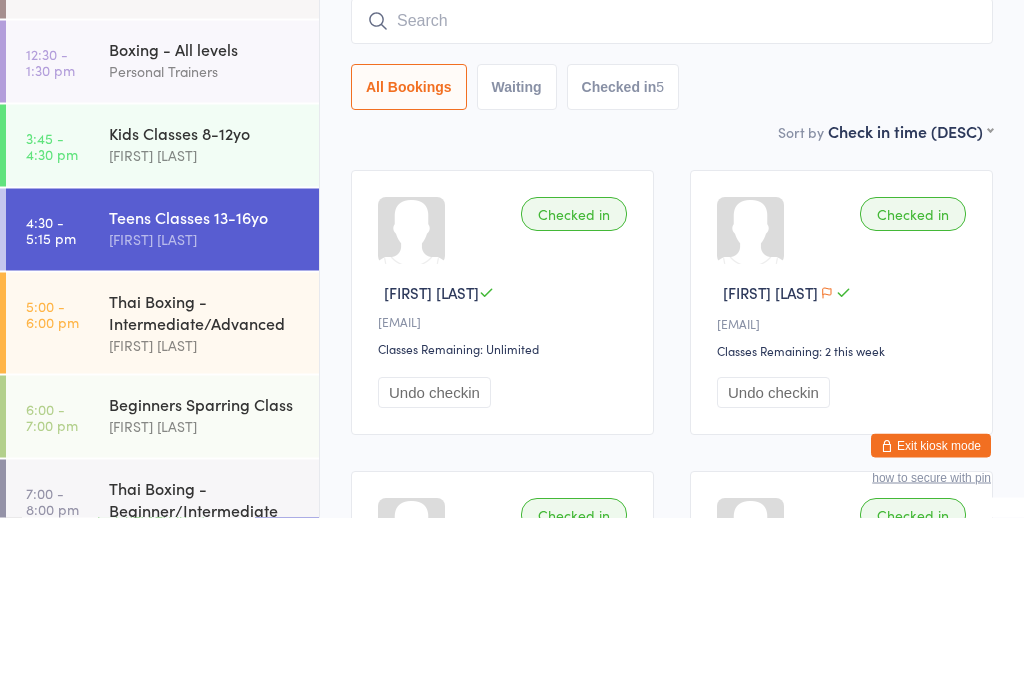 type on "D" 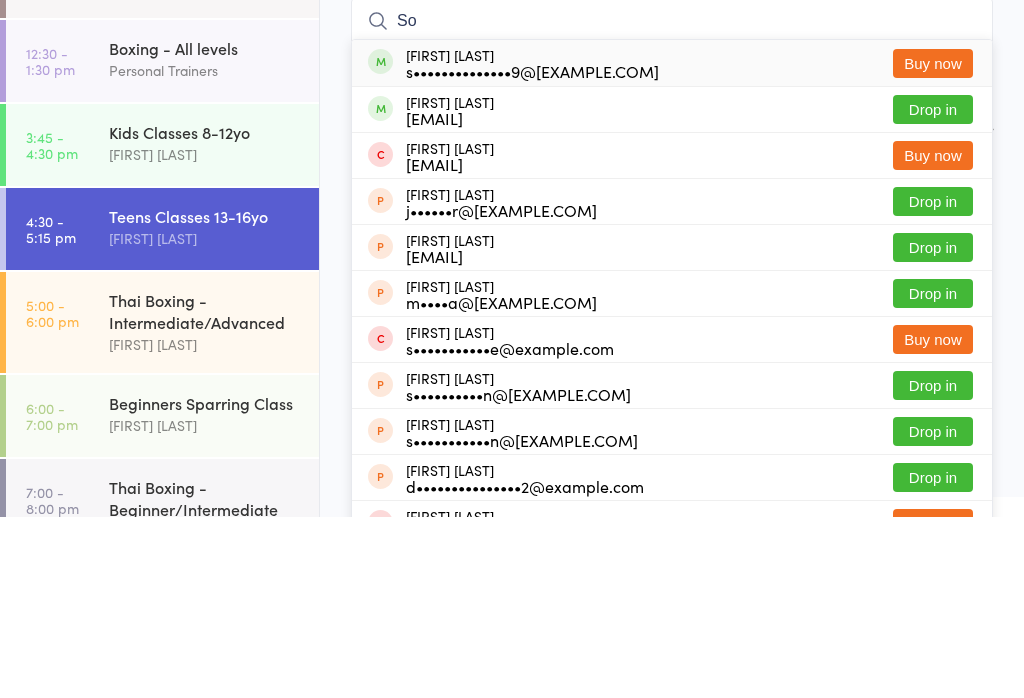type on "S" 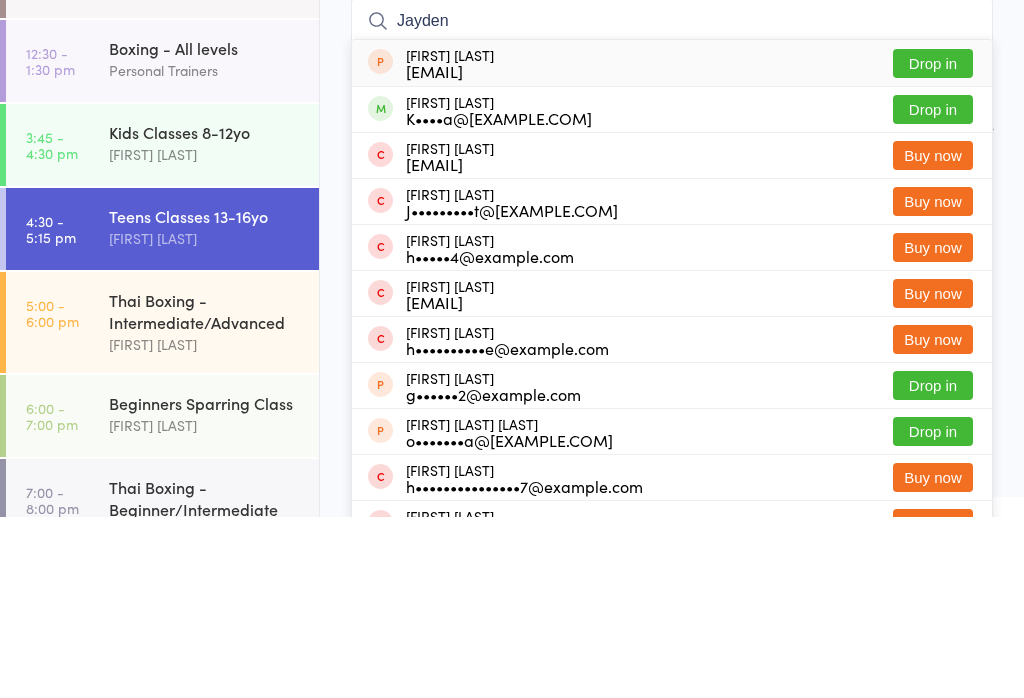 type on "Jayden" 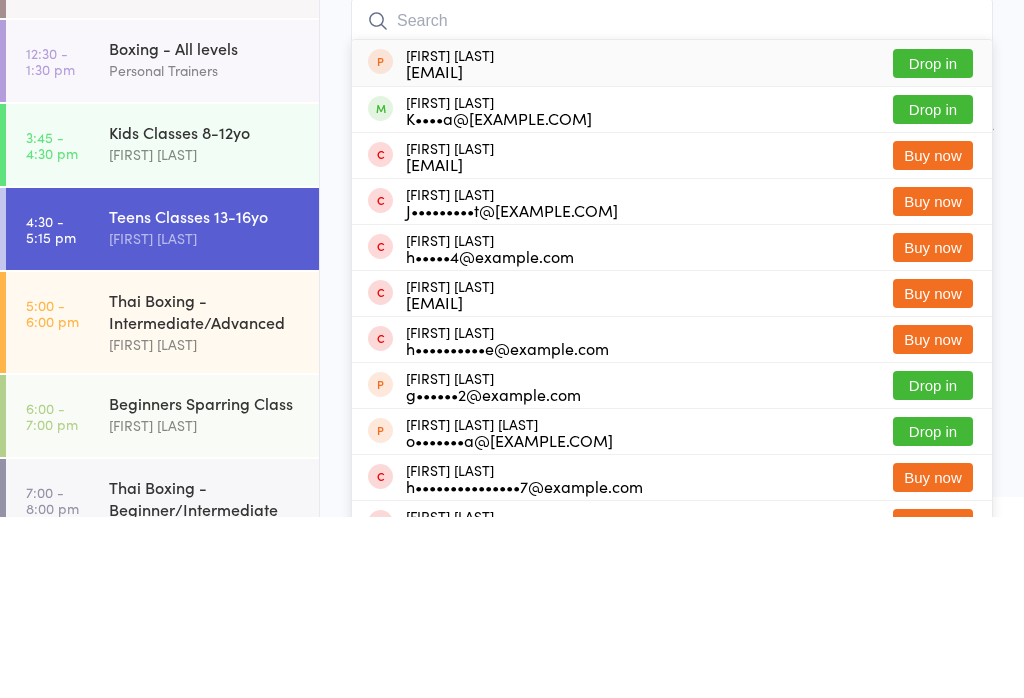 scroll, scrollTop: 181, scrollLeft: 0, axis: vertical 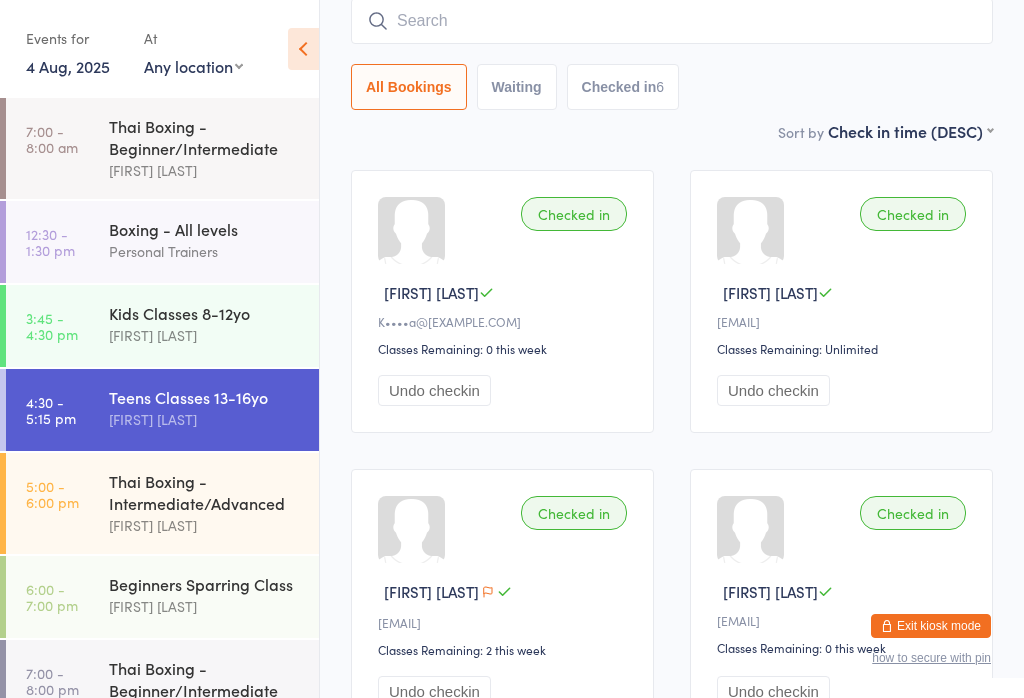 click at bounding box center [672, 21] 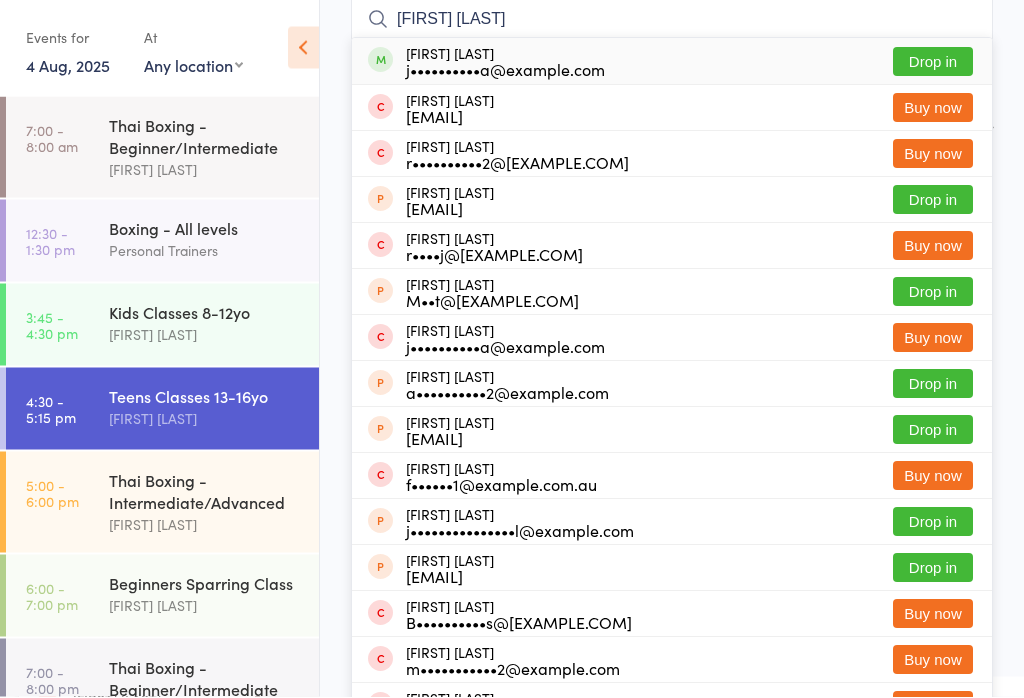 type on "[FIRST] [LAST]" 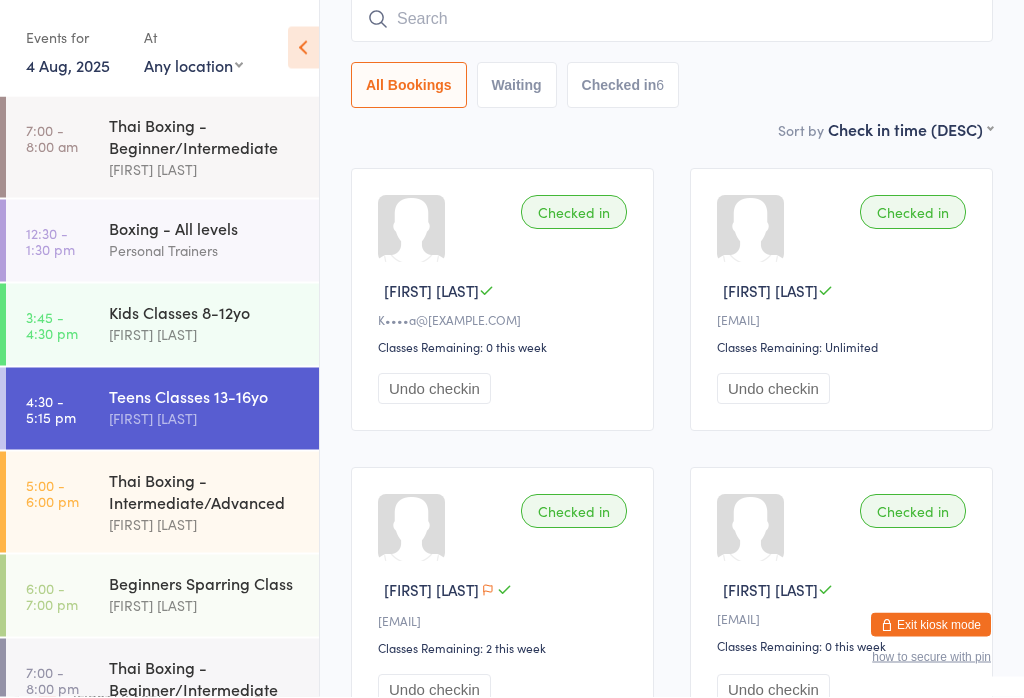 scroll, scrollTop: 183, scrollLeft: 0, axis: vertical 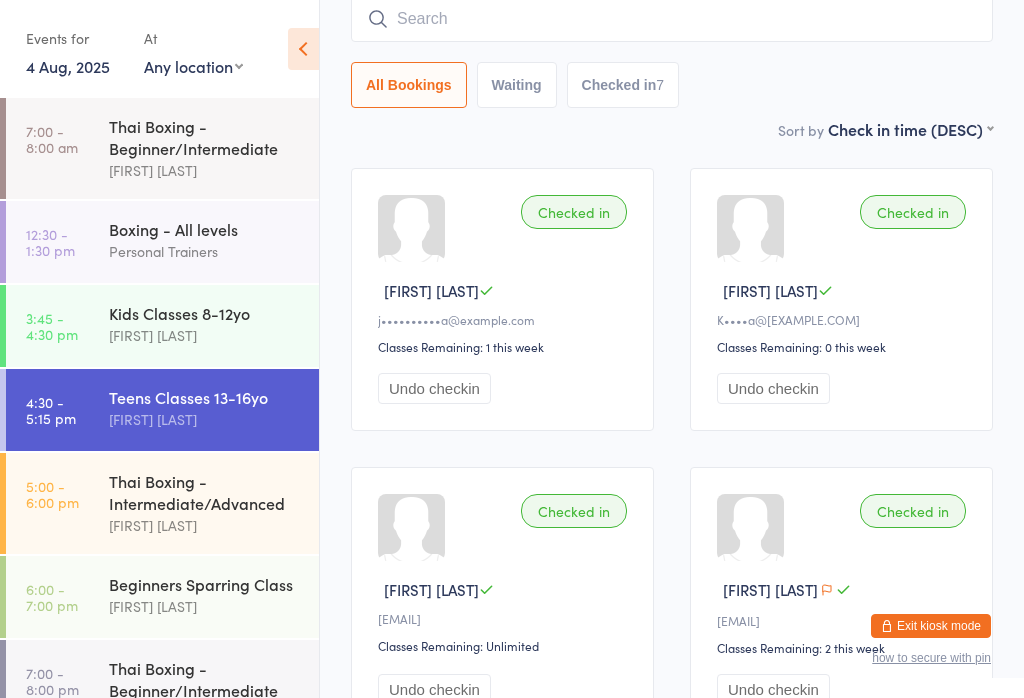 click at bounding box center (672, 19) 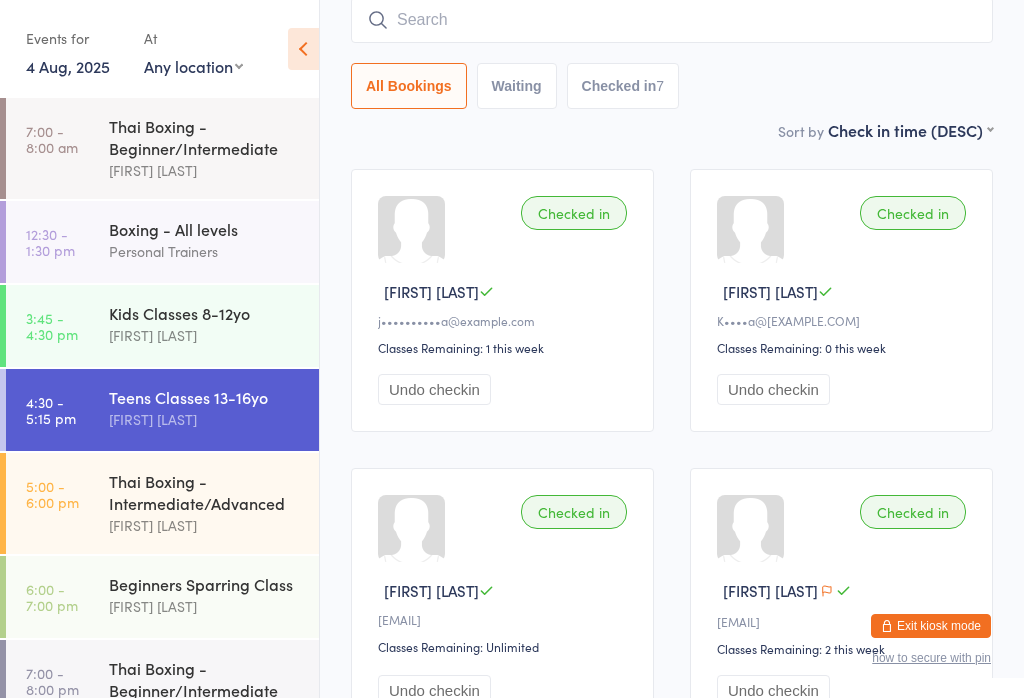 scroll, scrollTop: 181, scrollLeft: 0, axis: vertical 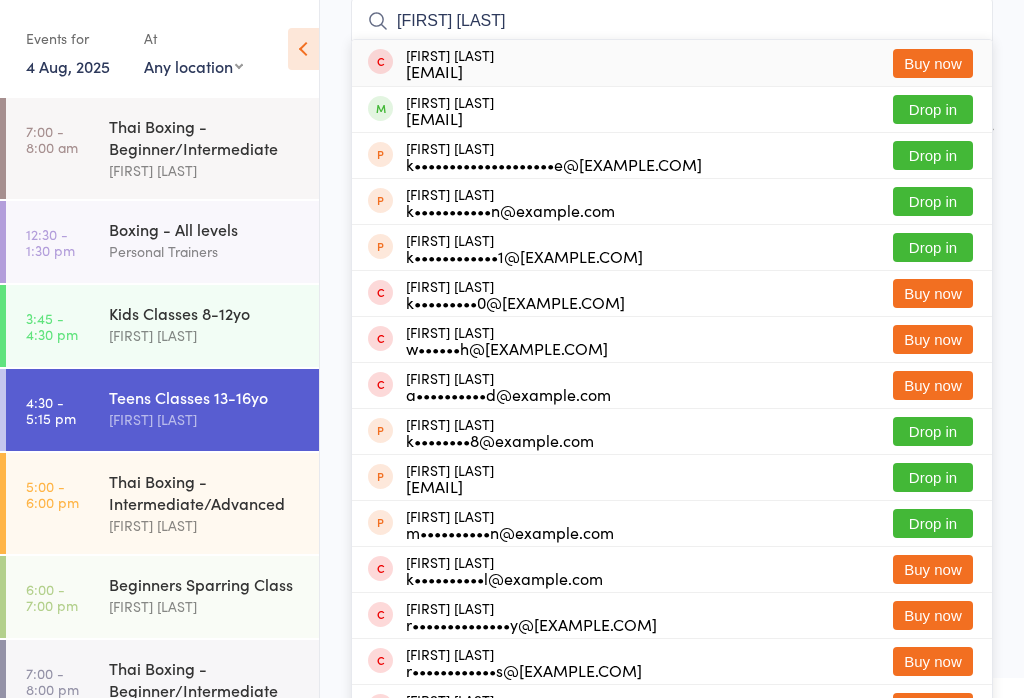 type on "[FIRST] [LAST]" 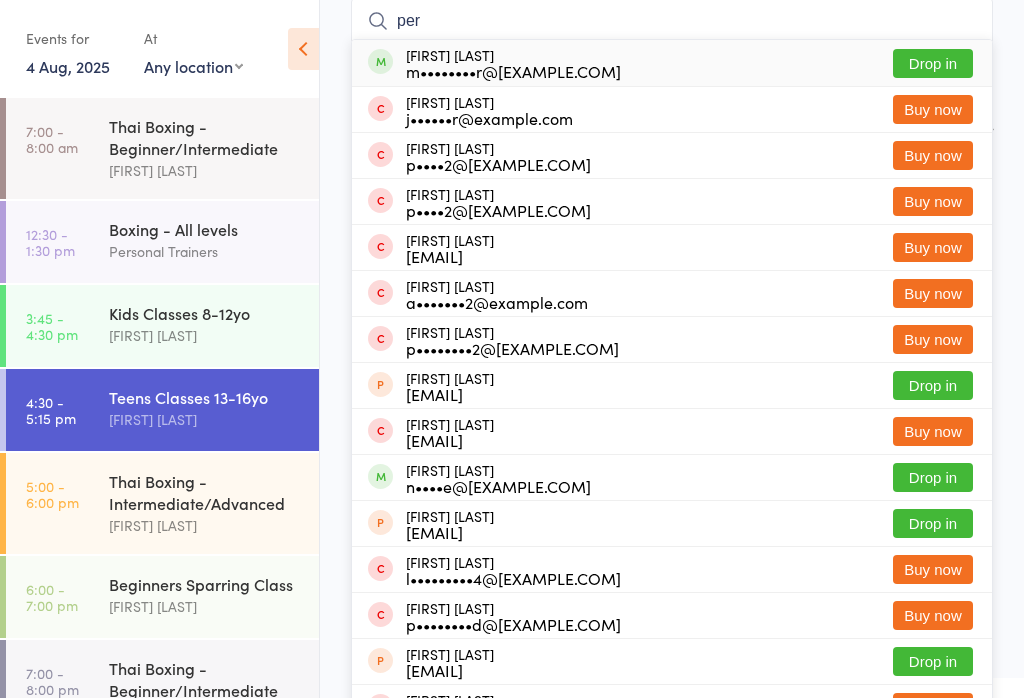 type on "per" 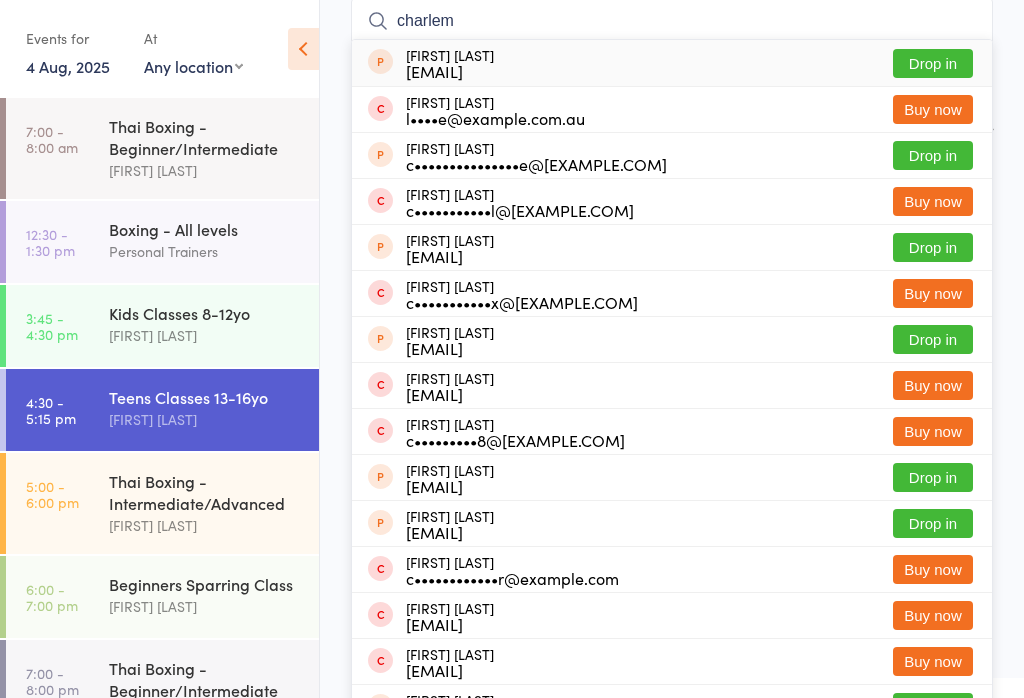 type on "[FIRST]" 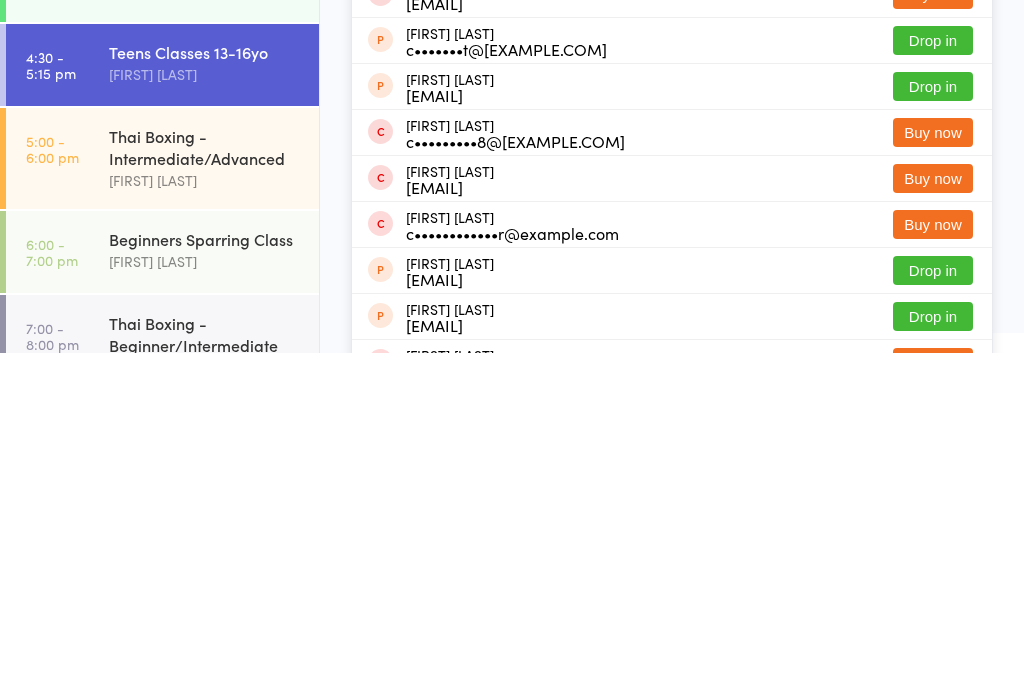click on "Thai Boxing - Intermediate/Advanced" at bounding box center [205, 492] 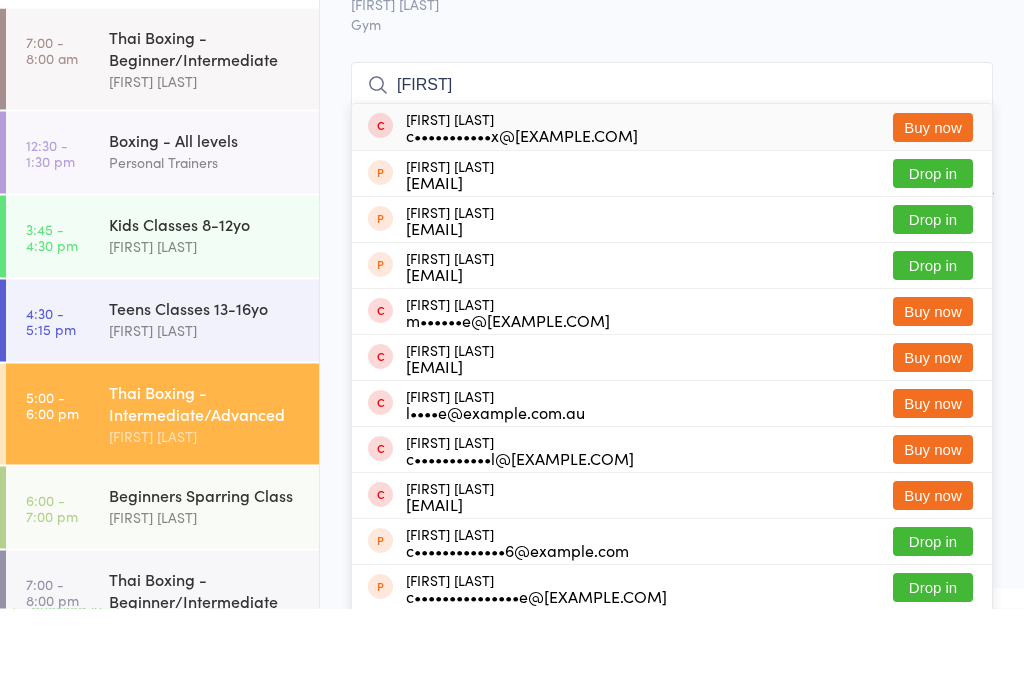 scroll, scrollTop: 0, scrollLeft: 0, axis: both 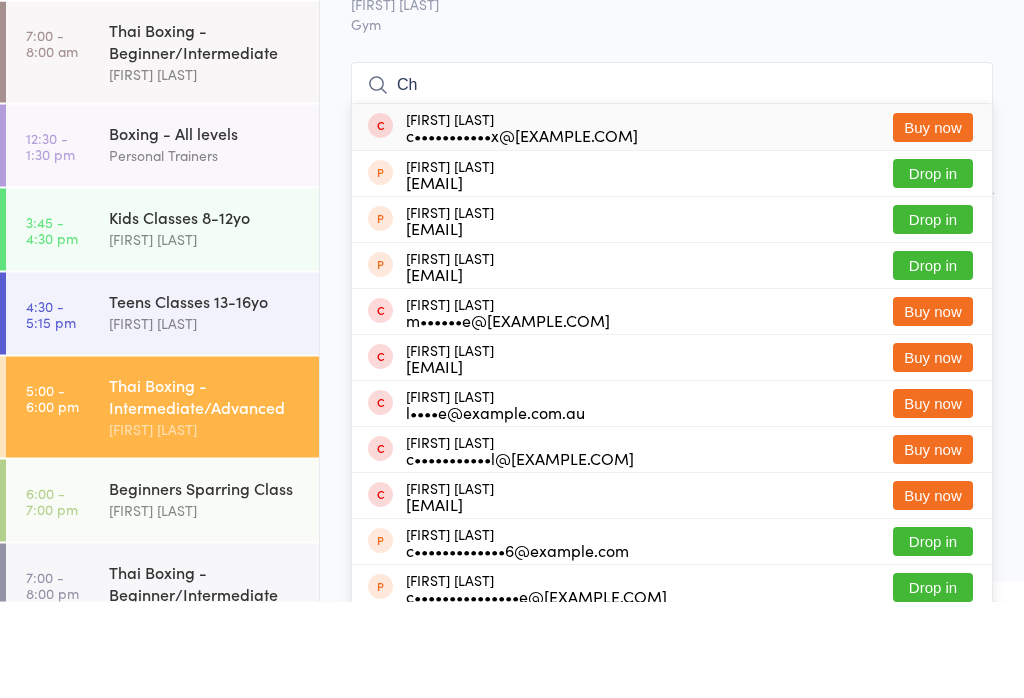 type on "C" 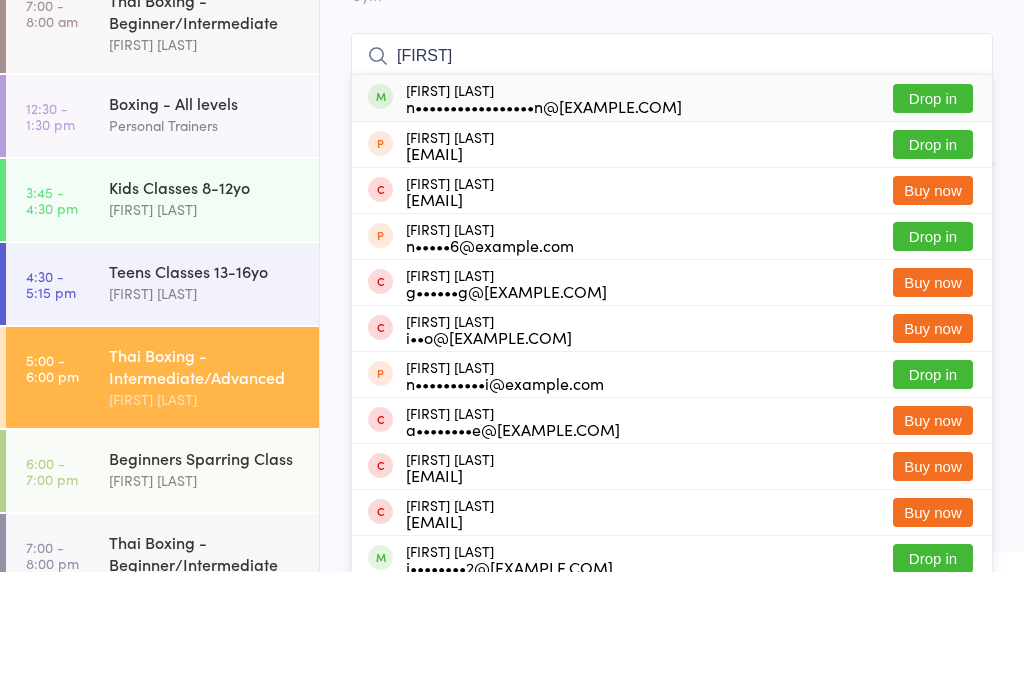 type on "[FIRST]" 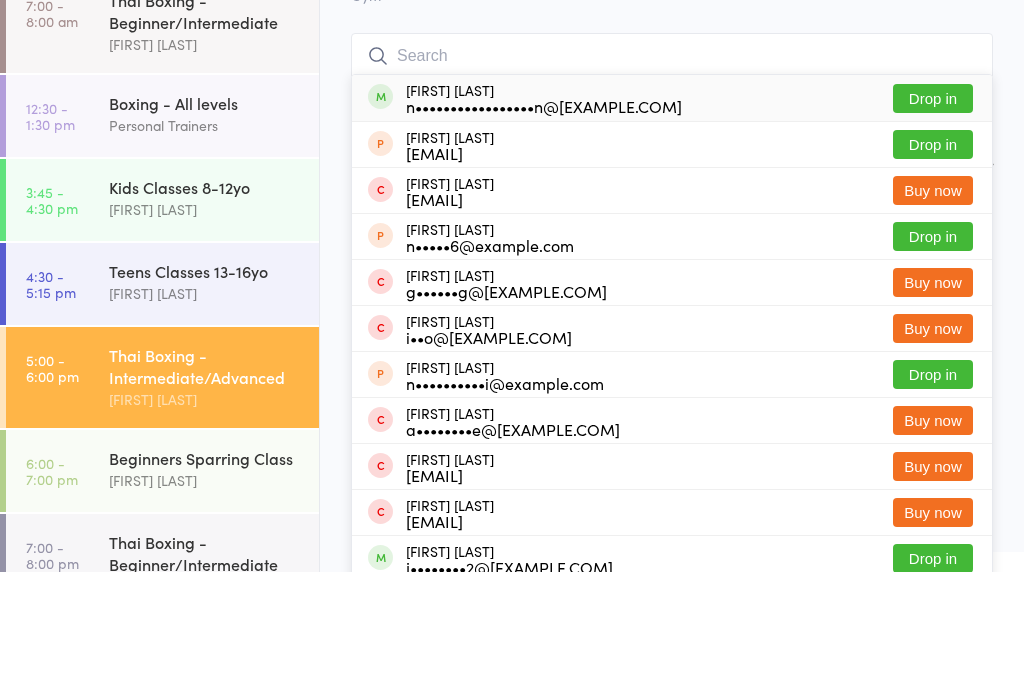 scroll, scrollTop: 16, scrollLeft: 0, axis: vertical 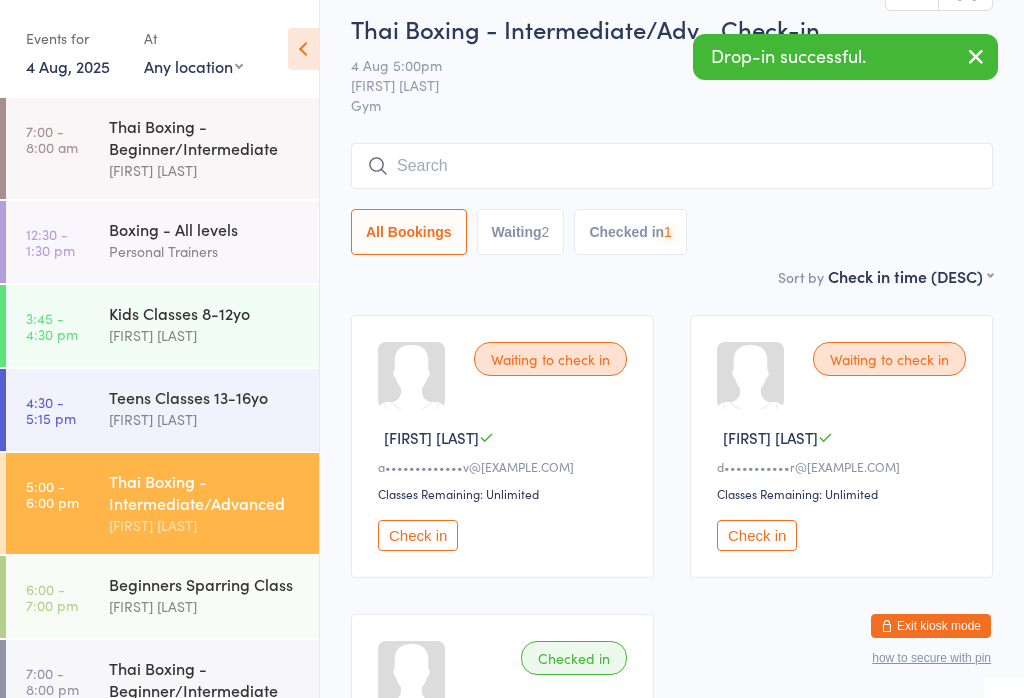 click at bounding box center [672, 166] 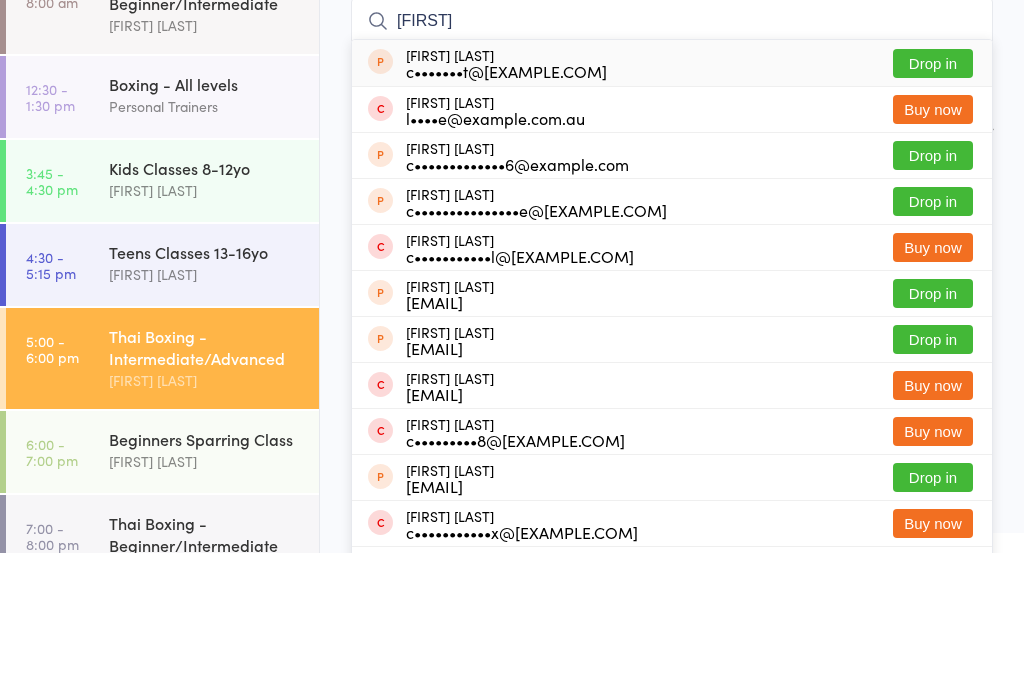 type on "[FIRST]" 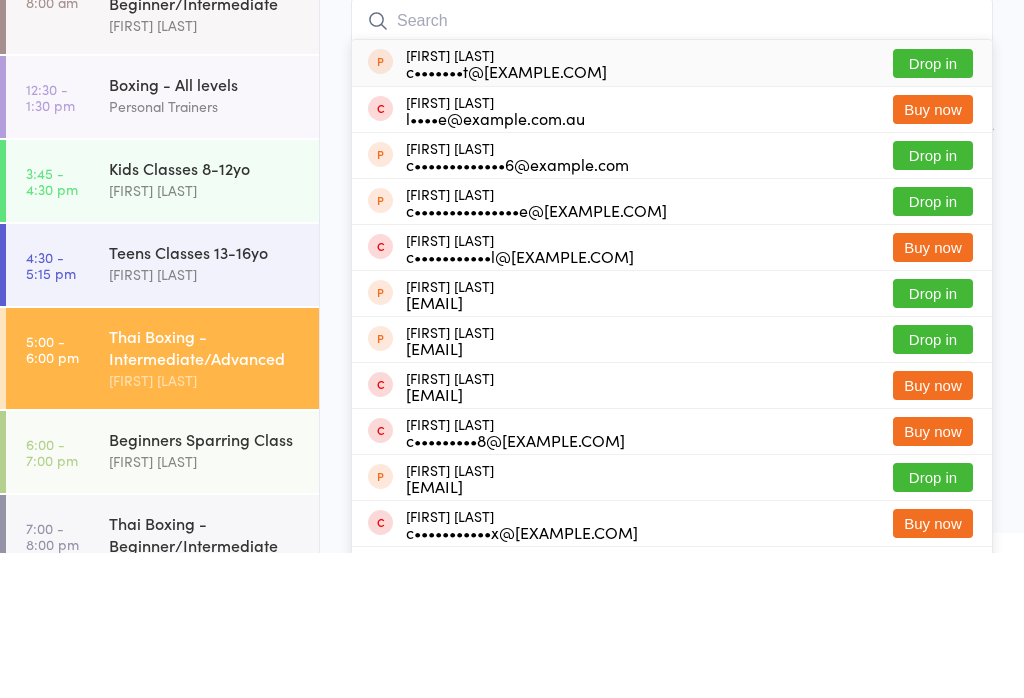 scroll, scrollTop: 161, scrollLeft: 0, axis: vertical 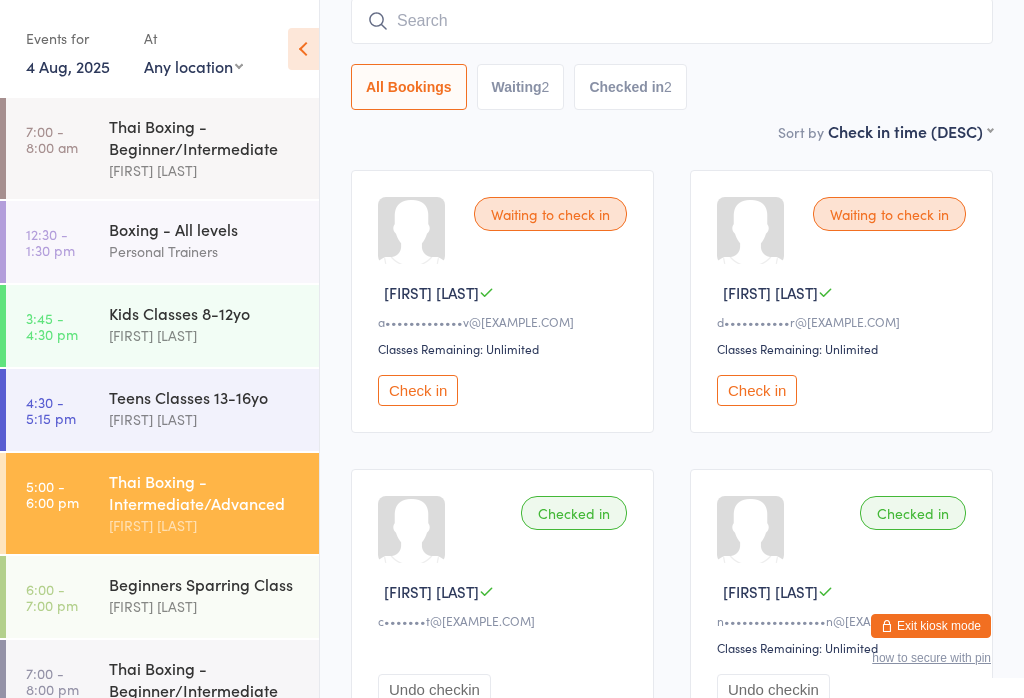 click on "[FIRST] [LAST]" at bounding box center (205, 419) 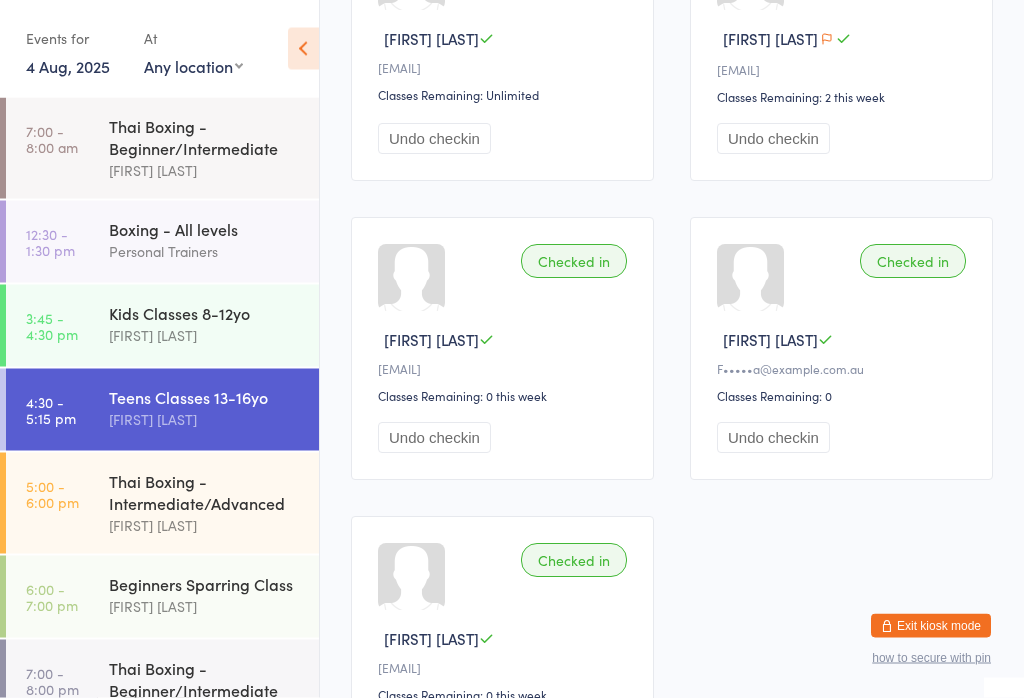 scroll, scrollTop: 1066, scrollLeft: 0, axis: vertical 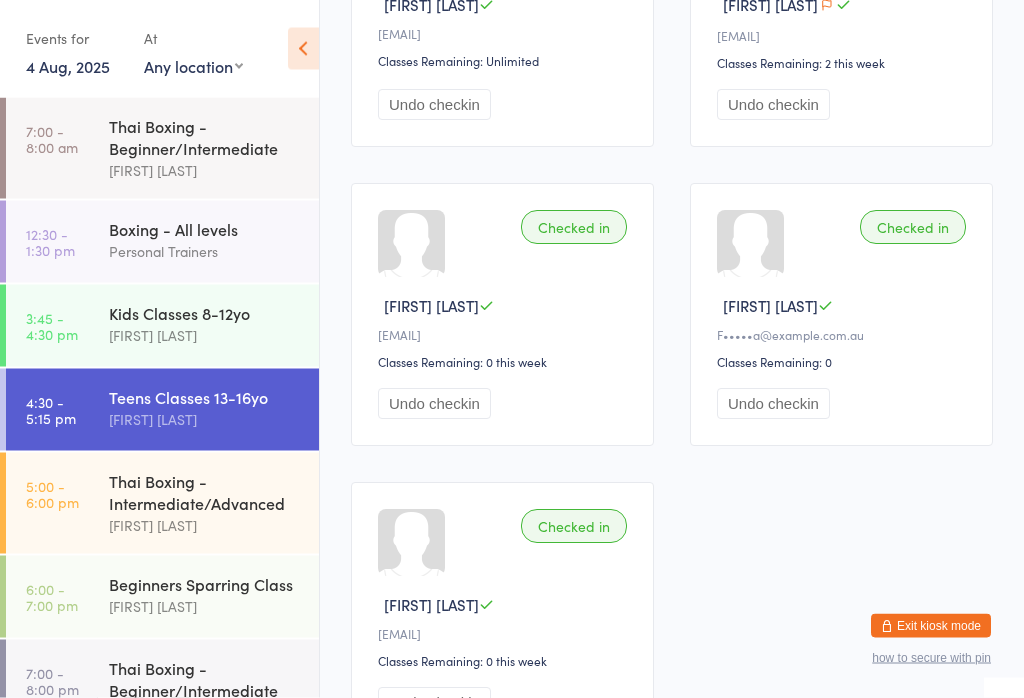 click on "Thai Boxing - Intermediate/Advanced" at bounding box center [205, 492] 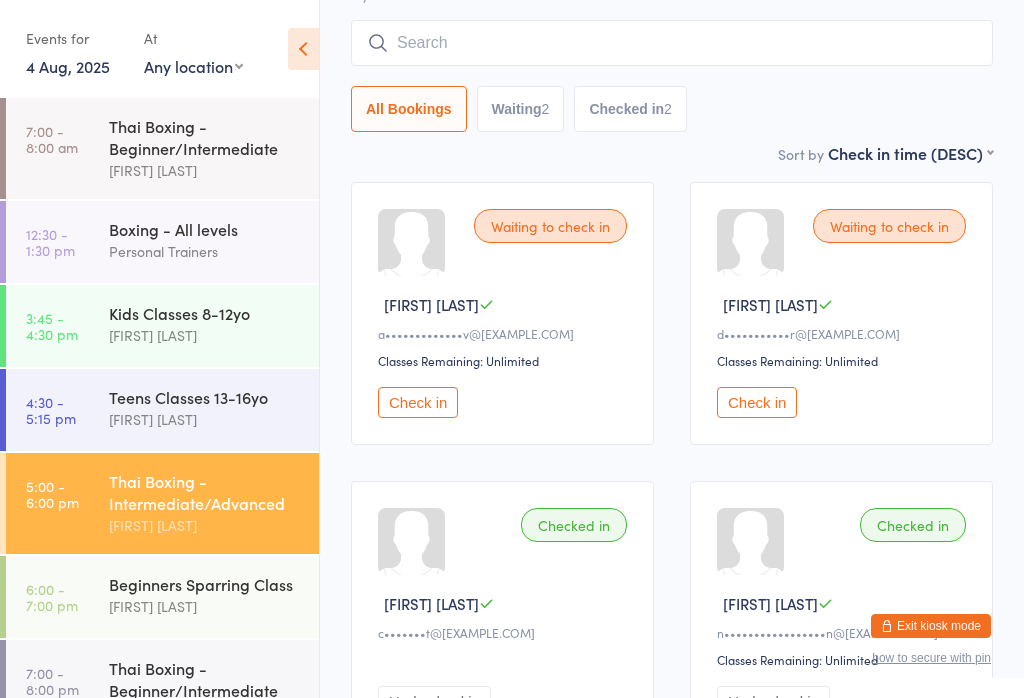 scroll, scrollTop: 159, scrollLeft: 0, axis: vertical 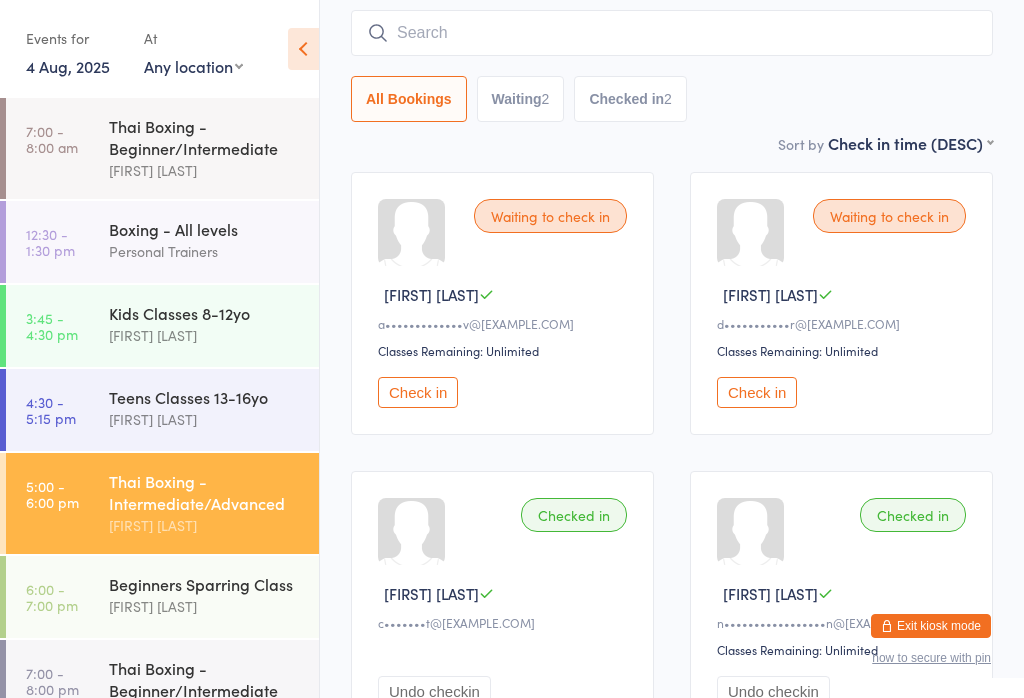 click on "Check in" at bounding box center [418, 392] 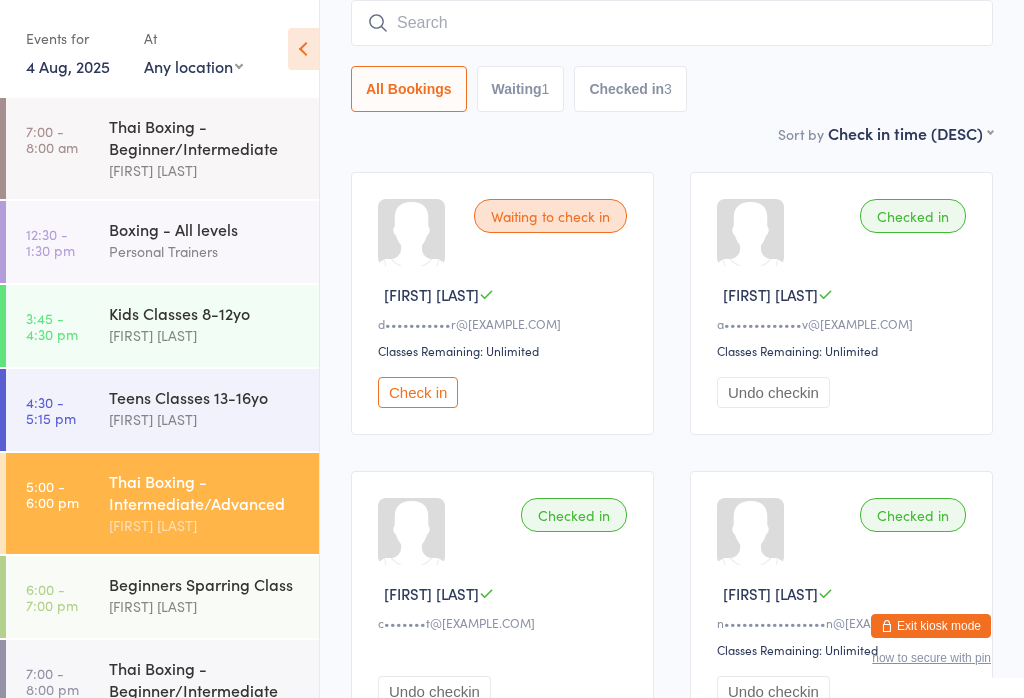 click at bounding box center (672, 23) 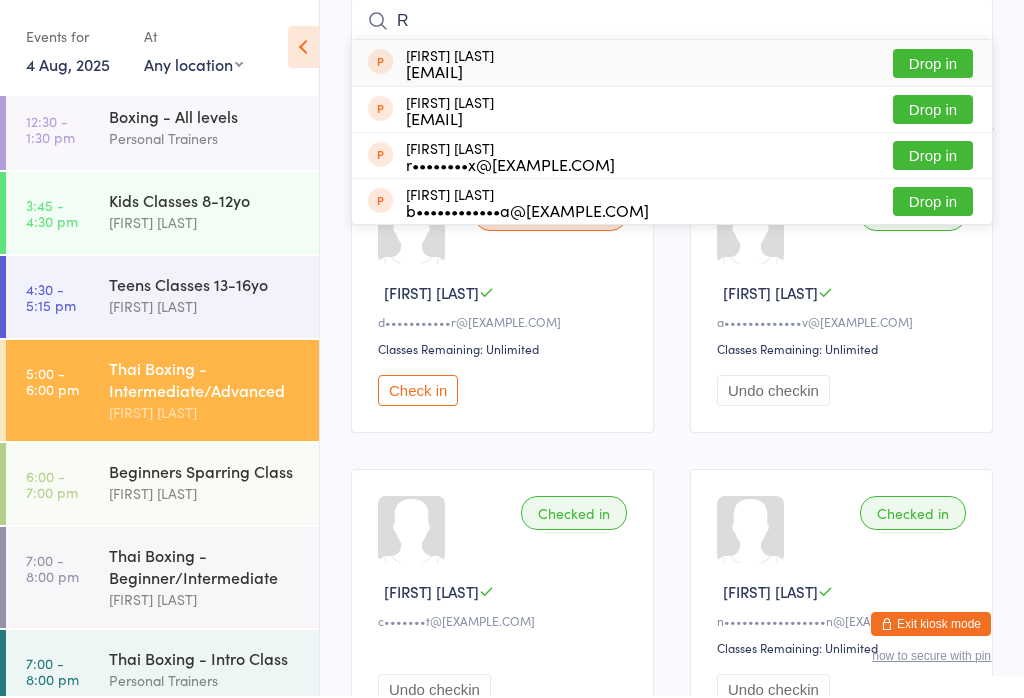 scroll, scrollTop: 110, scrollLeft: 0, axis: vertical 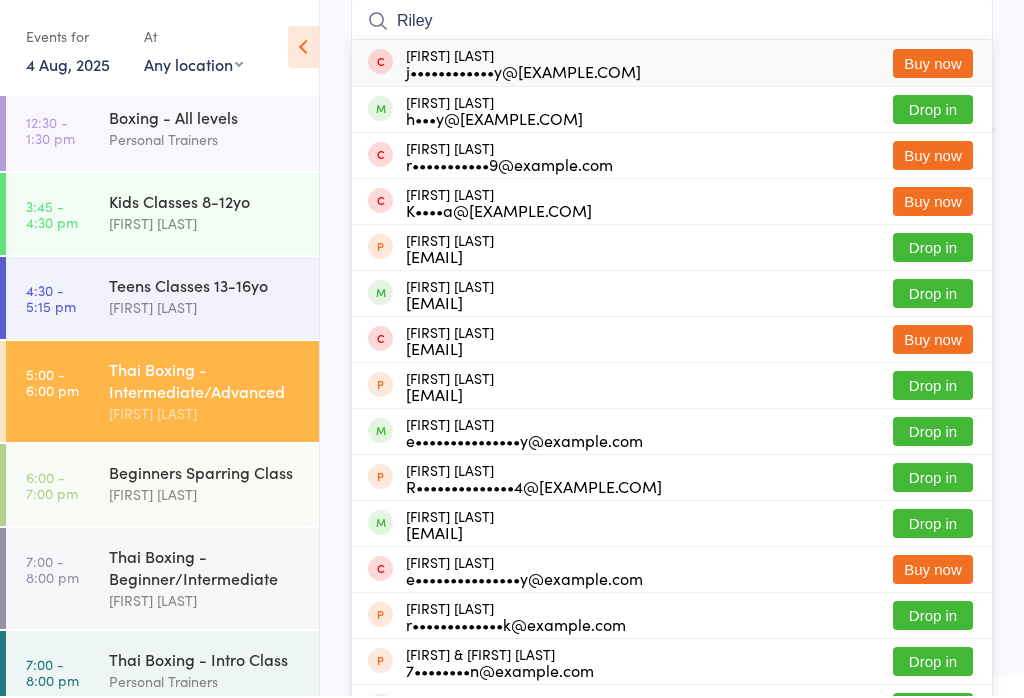 type on "Riley" 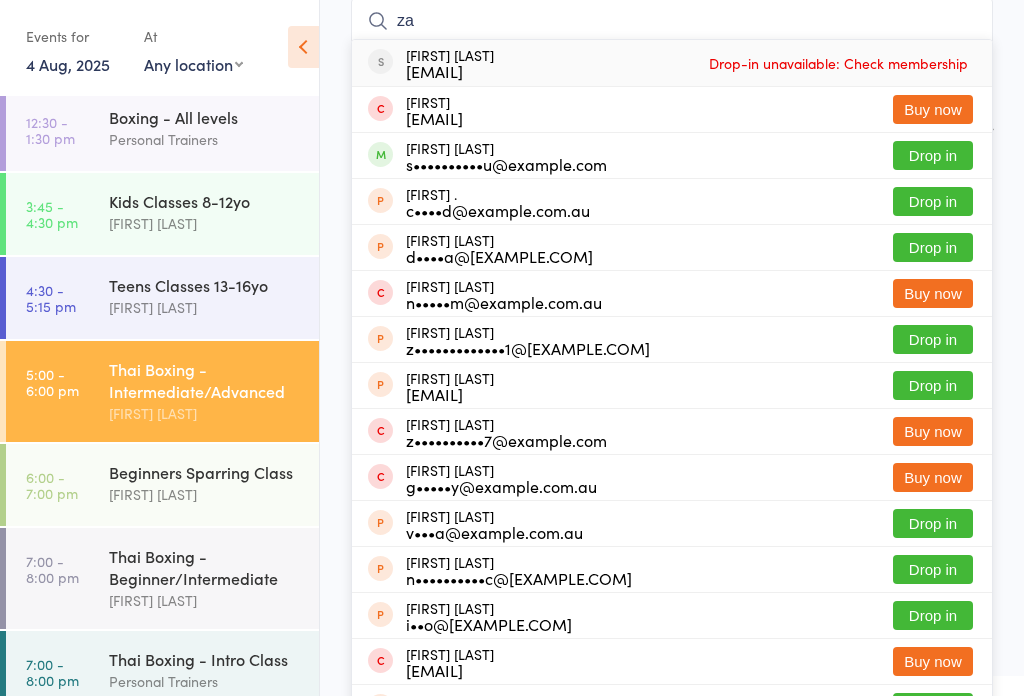 type on "z" 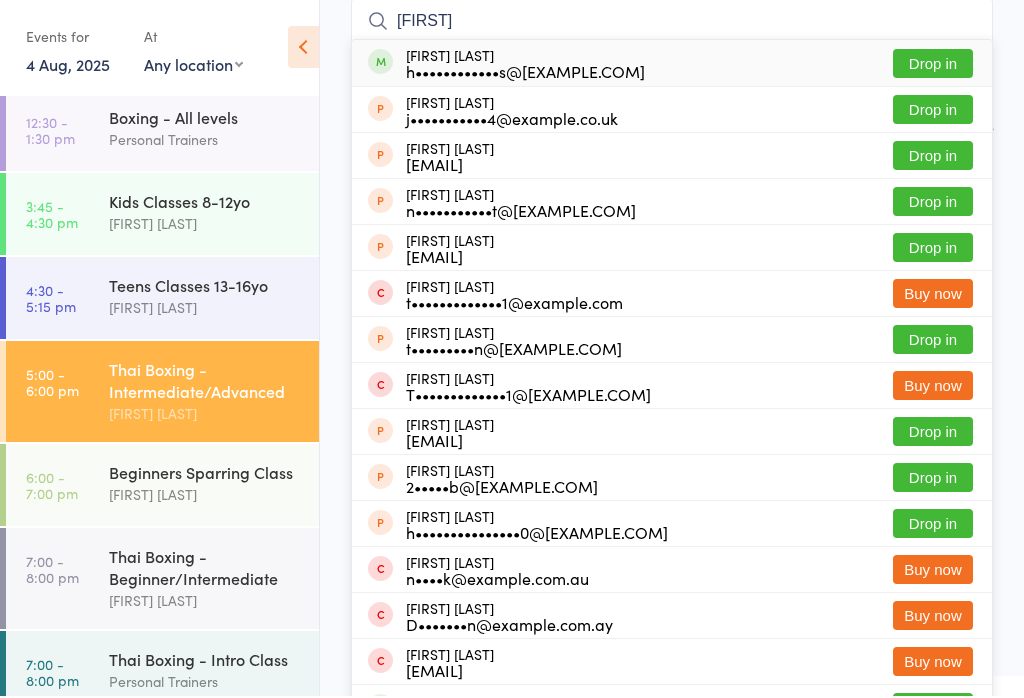 type on "[FIRST]" 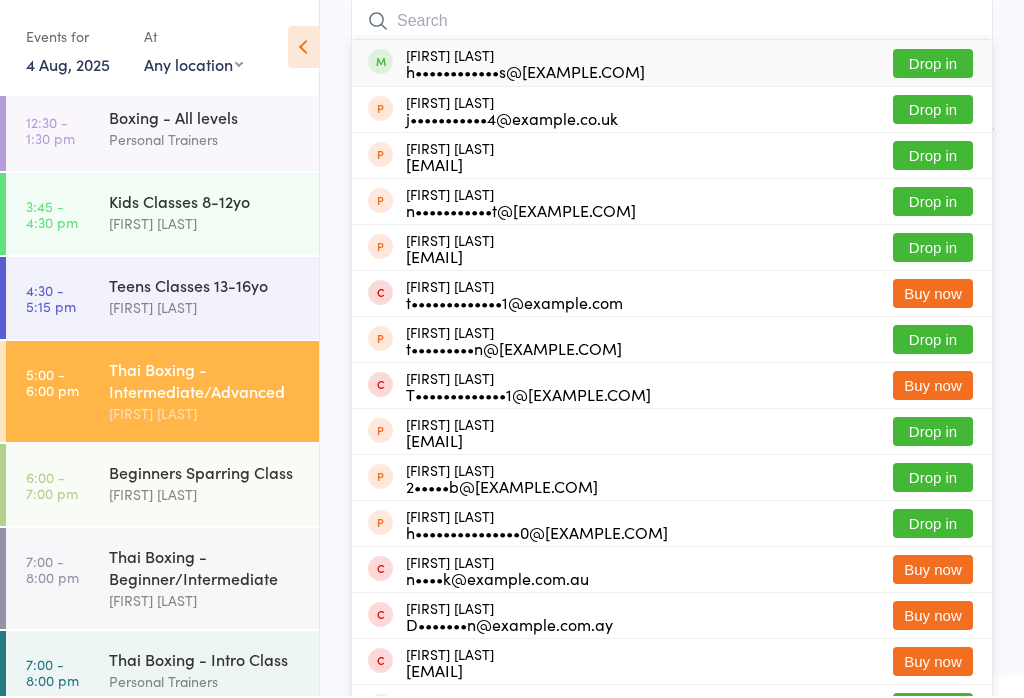 scroll, scrollTop: 161, scrollLeft: 0, axis: vertical 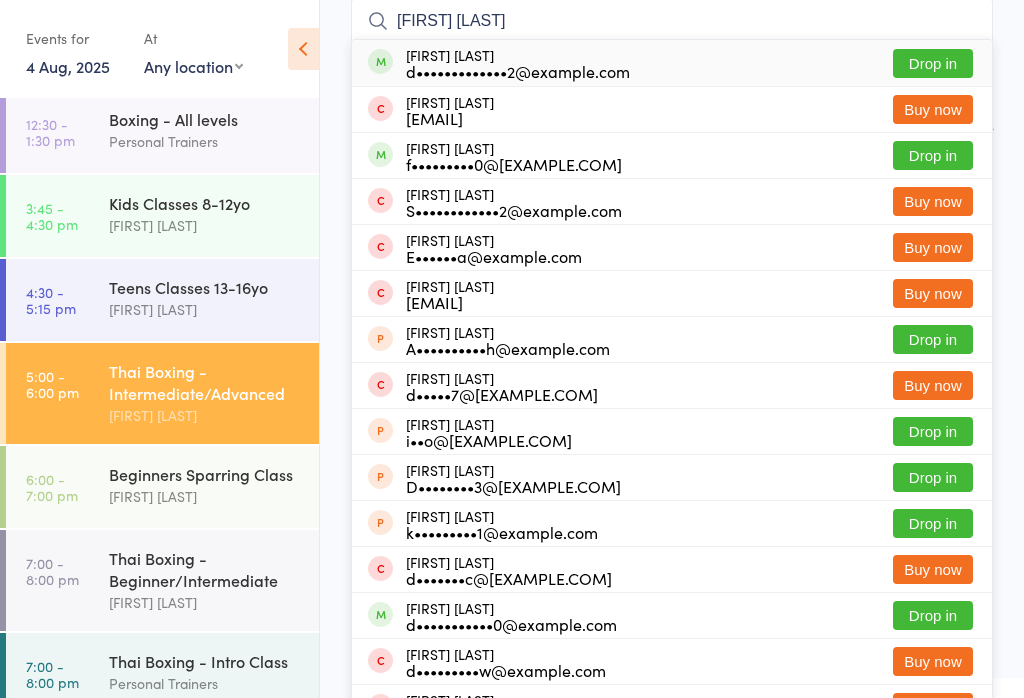 type on "[FIRST] [LAST]" 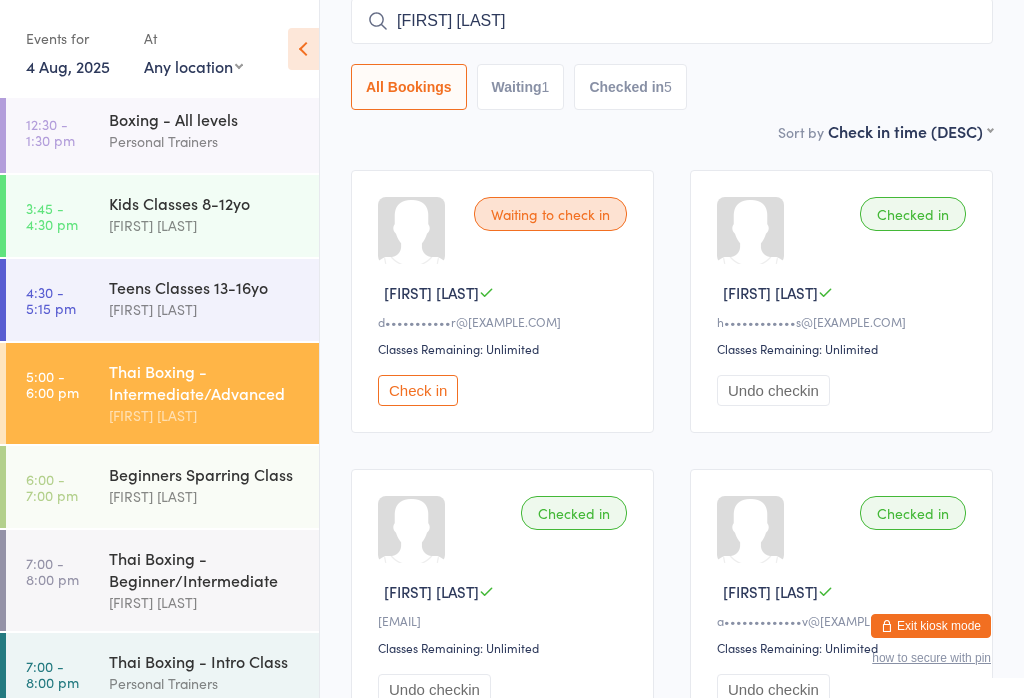 type 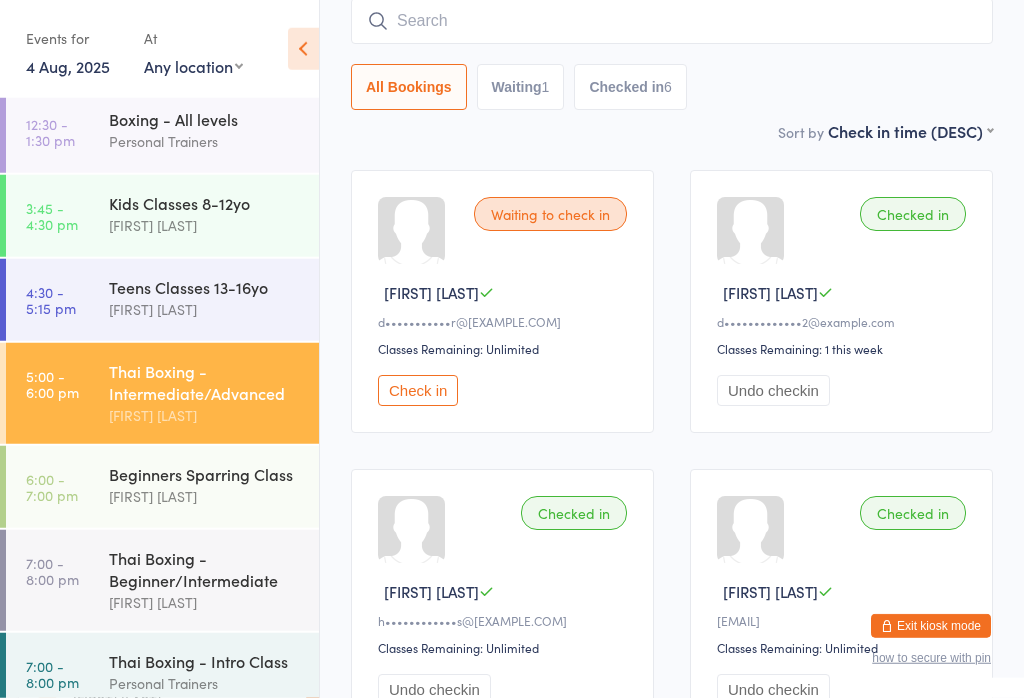 scroll, scrollTop: 192, scrollLeft: 0, axis: vertical 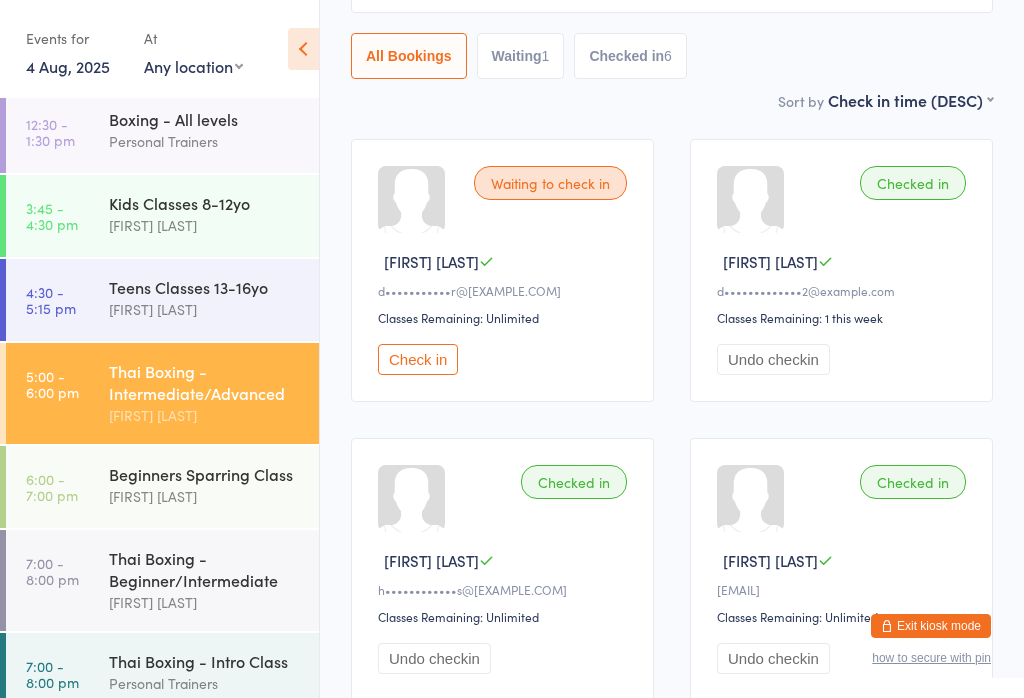 click on "Beginners Sparring Class" at bounding box center [205, 474] 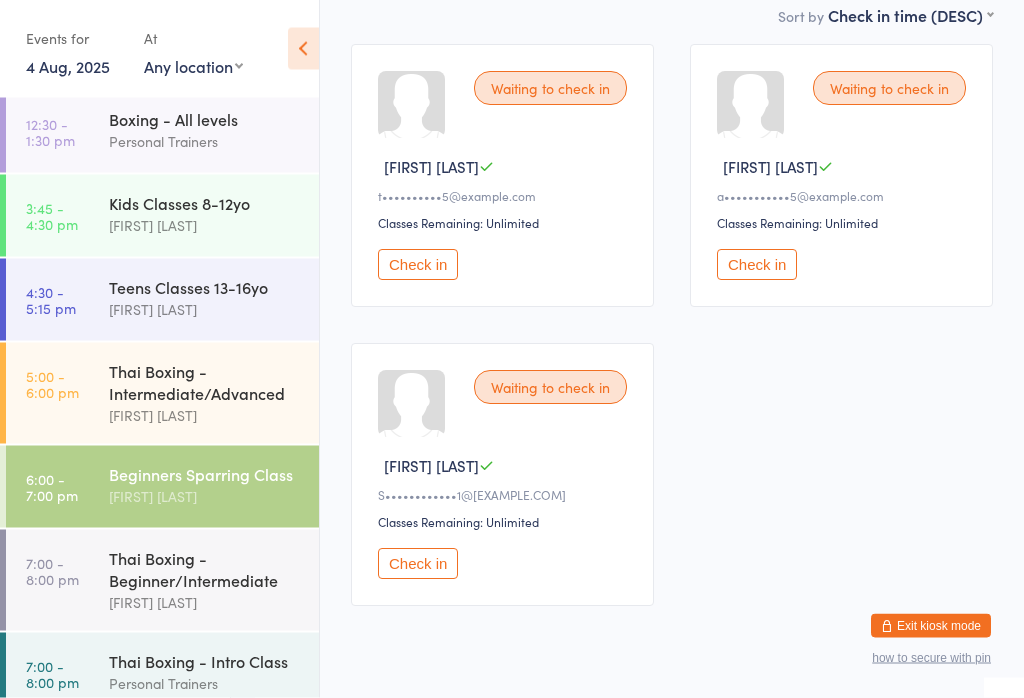 scroll, scrollTop: 321, scrollLeft: 0, axis: vertical 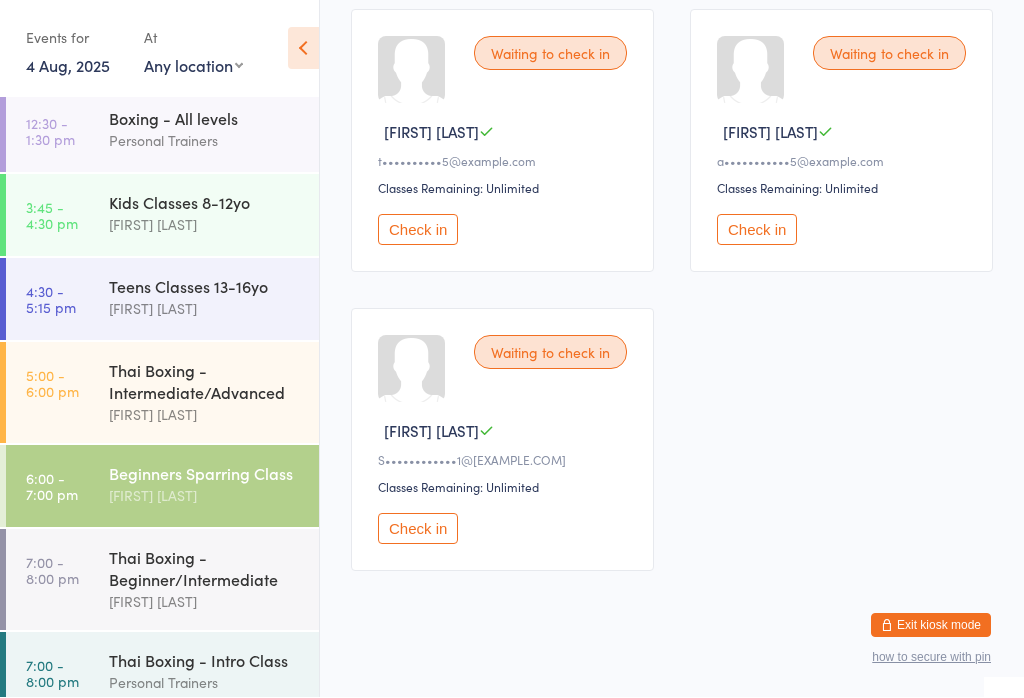 click on "Check in" at bounding box center [757, 230] 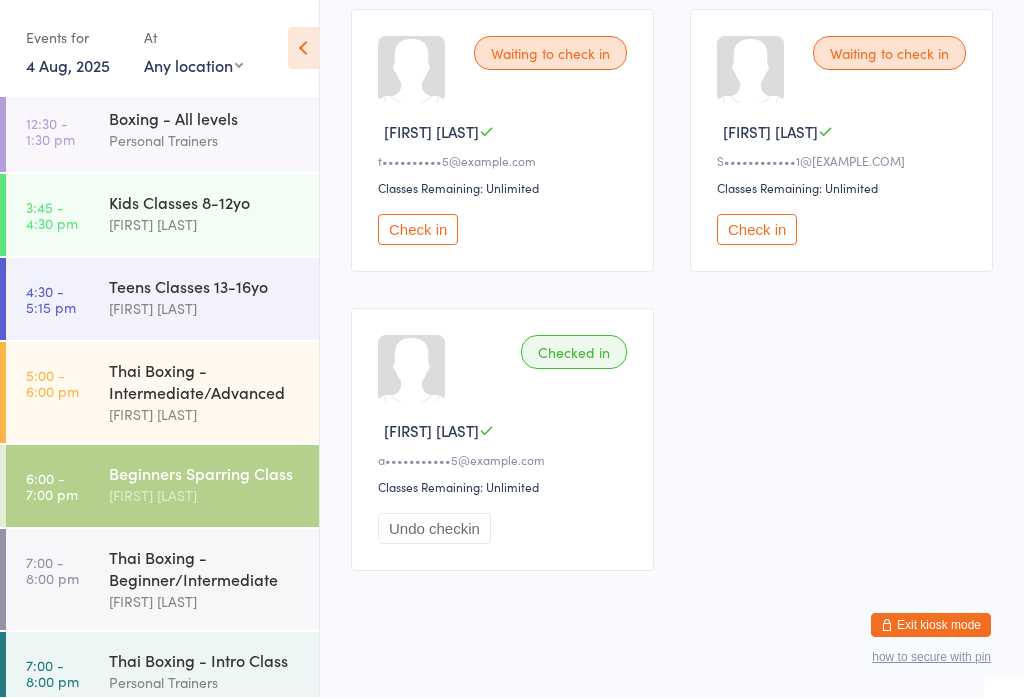 click on "Check in" at bounding box center [757, 230] 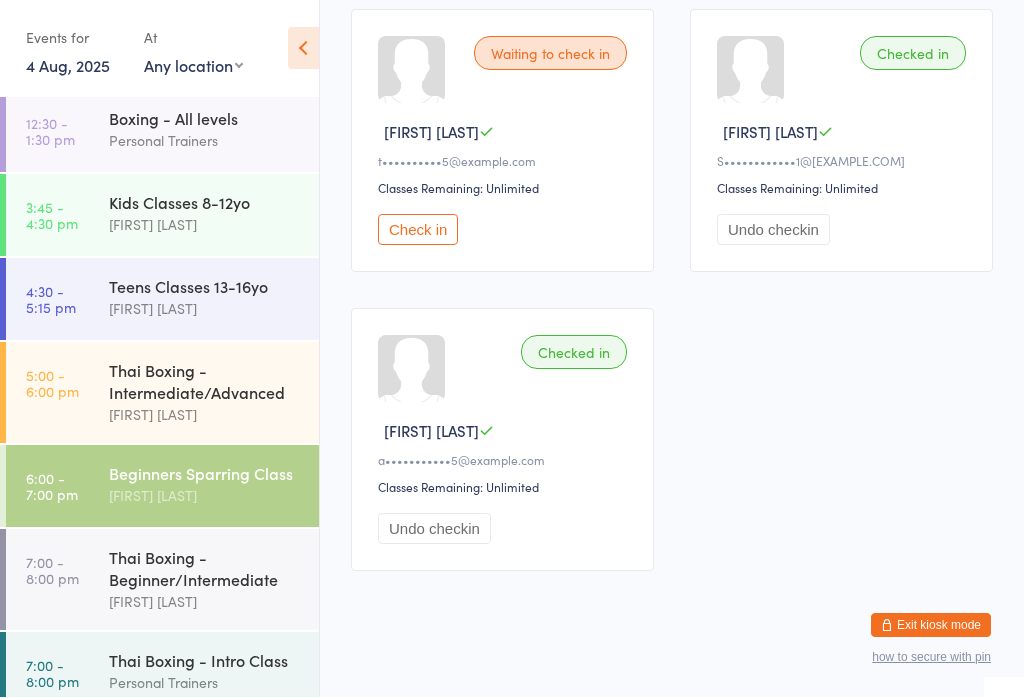 click on "Check in" at bounding box center (418, 230) 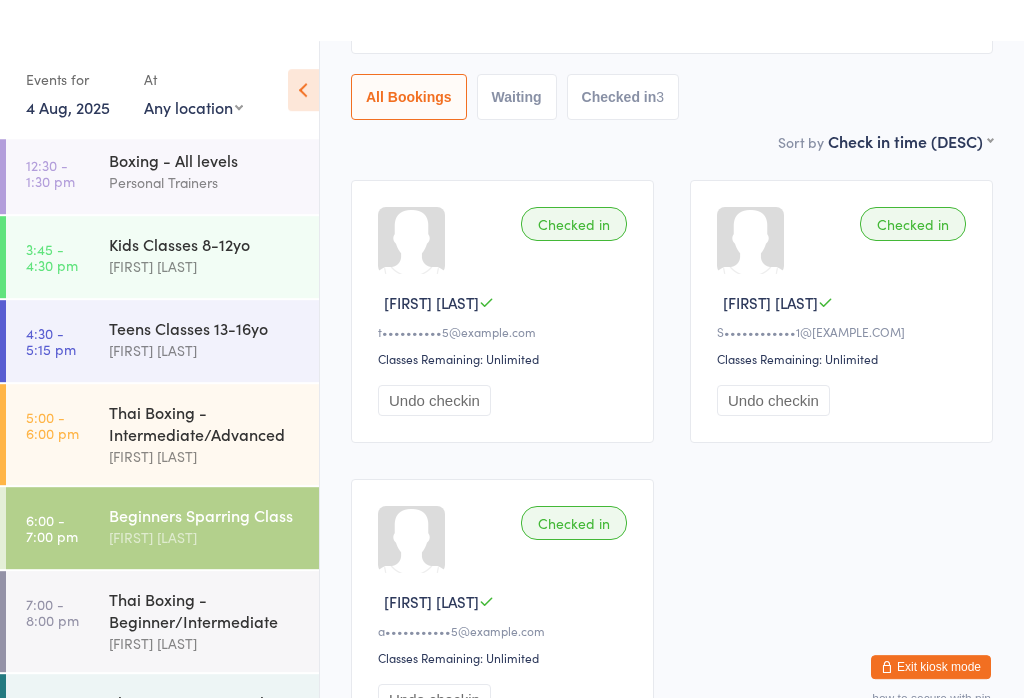 scroll, scrollTop: 0, scrollLeft: 0, axis: both 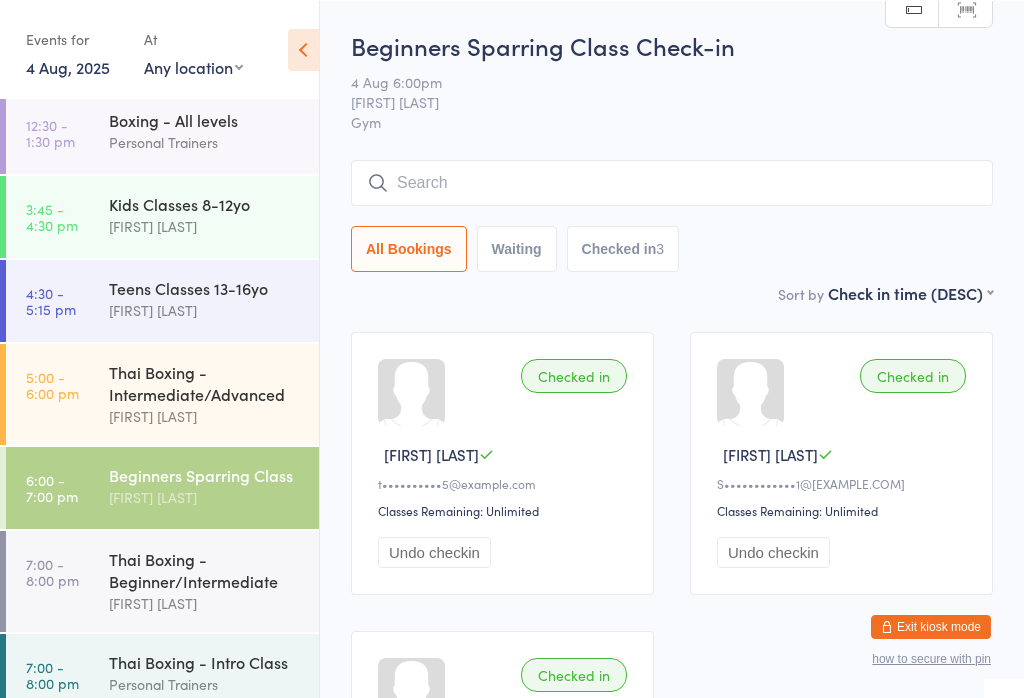click at bounding box center (672, 182) 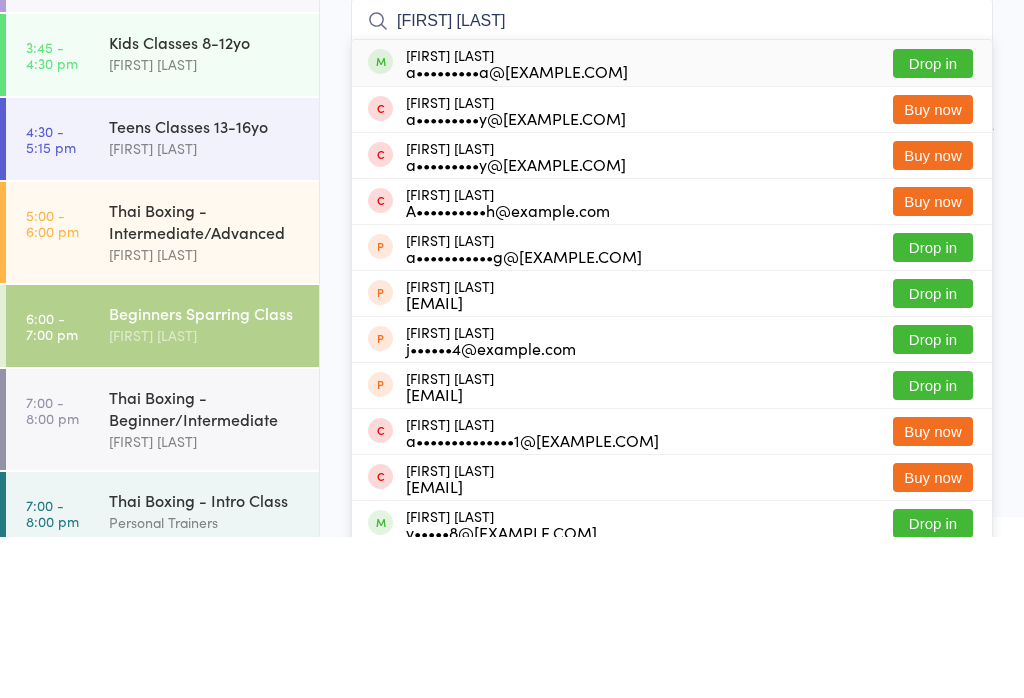 type on "[FIRST] [LAST]" 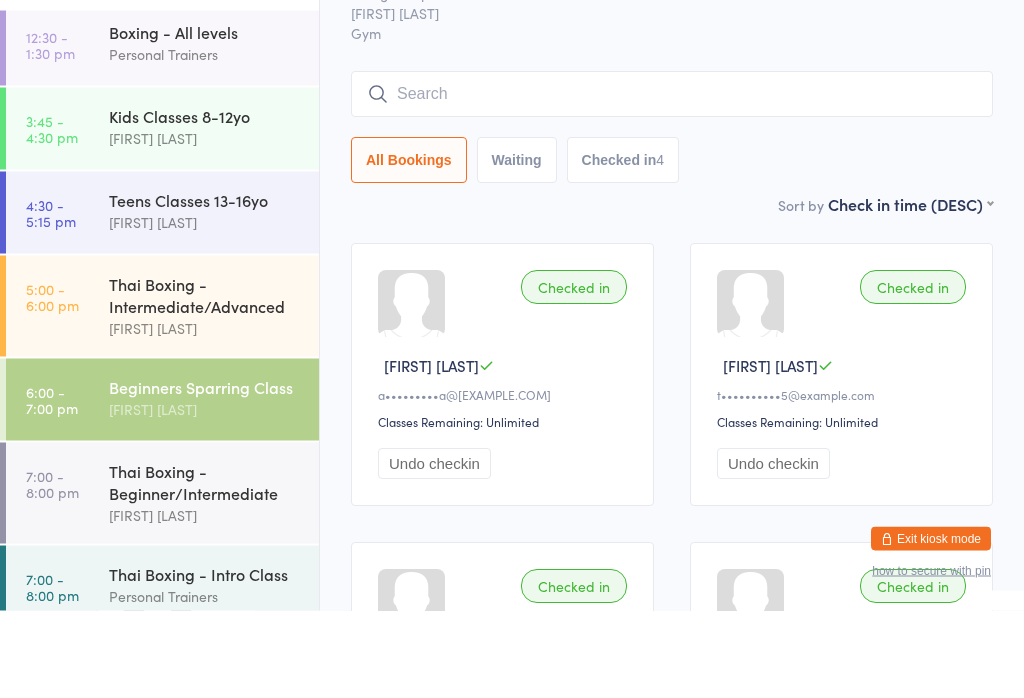 click on "All Bookings Waiting  Checked in  4" at bounding box center (672, 248) 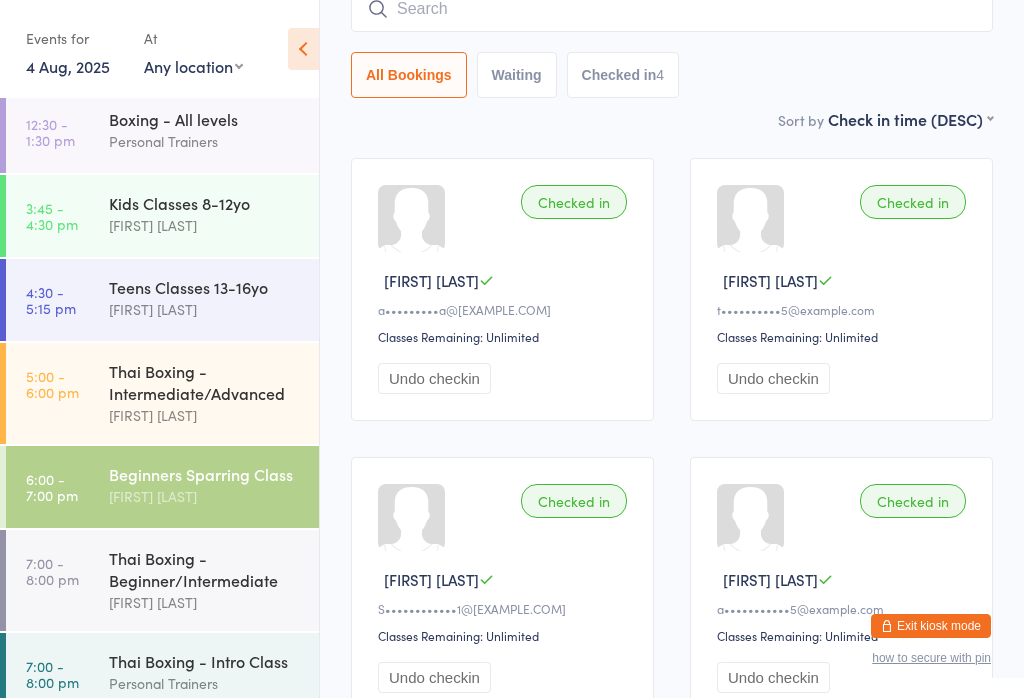 scroll, scrollTop: 174, scrollLeft: 0, axis: vertical 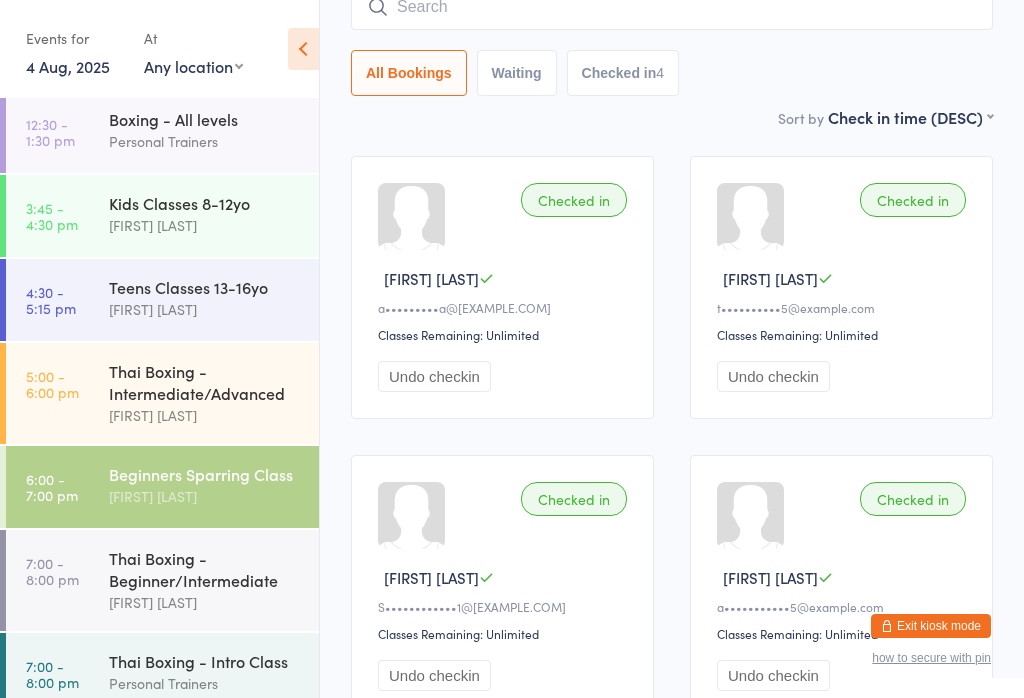 click at bounding box center (672, 7) 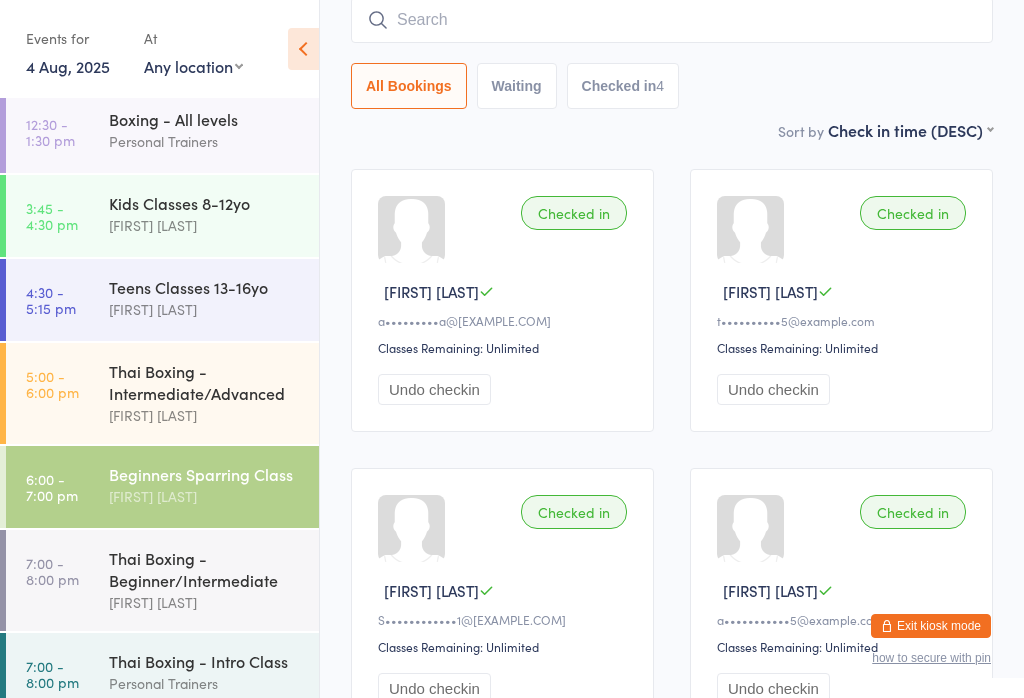scroll, scrollTop: 161, scrollLeft: 0, axis: vertical 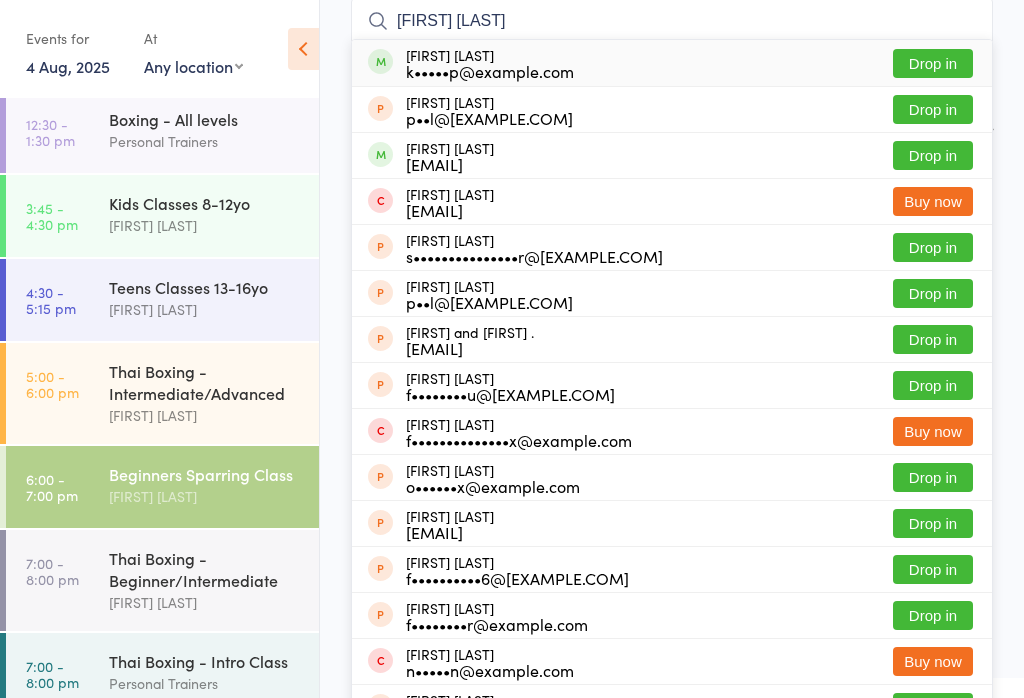 type on "[FIRST] [LAST]" 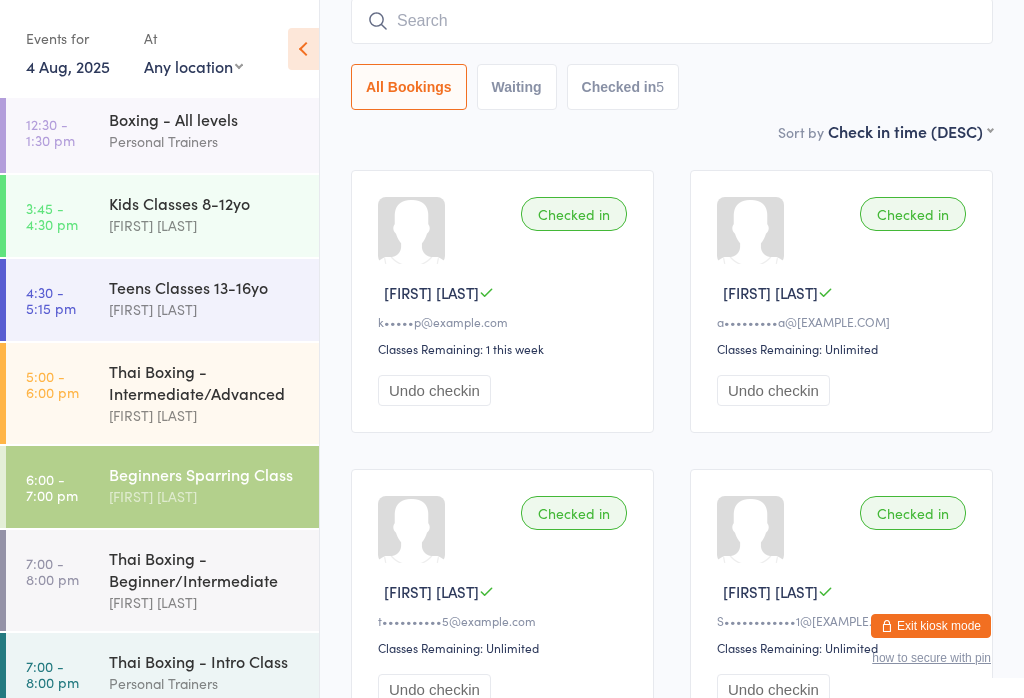 click at bounding box center (672, 21) 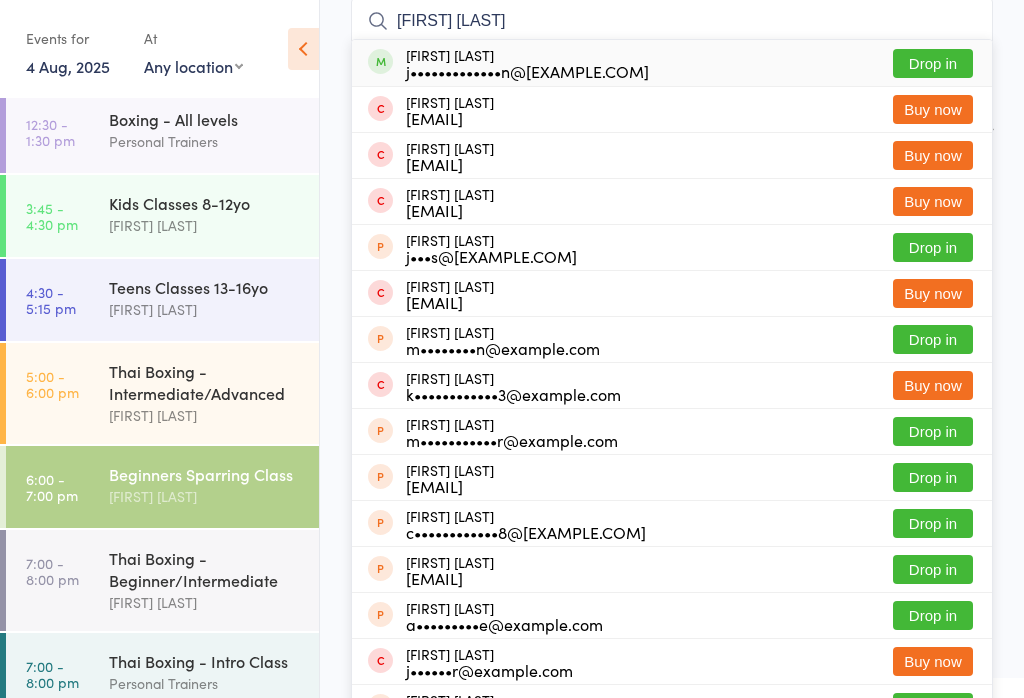 type on "[FIRST] [LAST]" 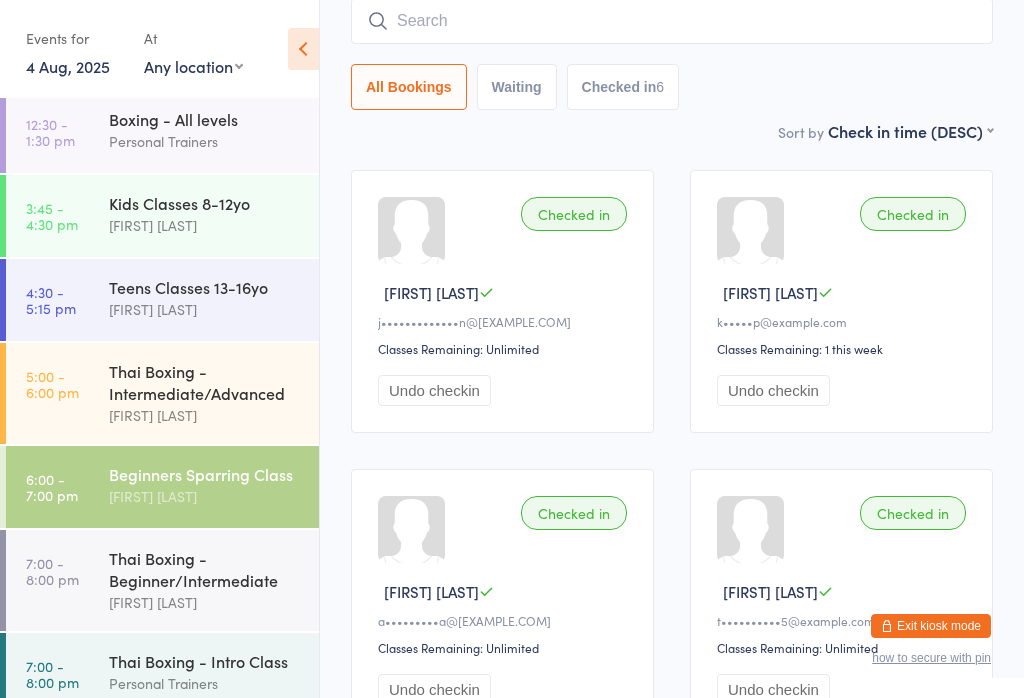 click at bounding box center [672, 21] 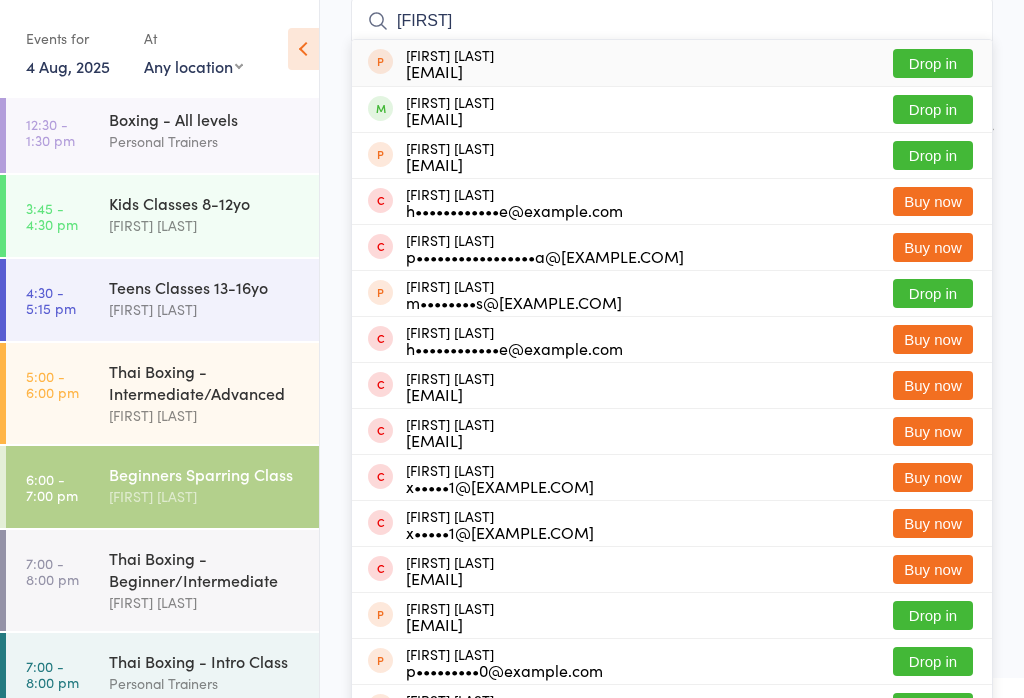 type on "[FIRST]" 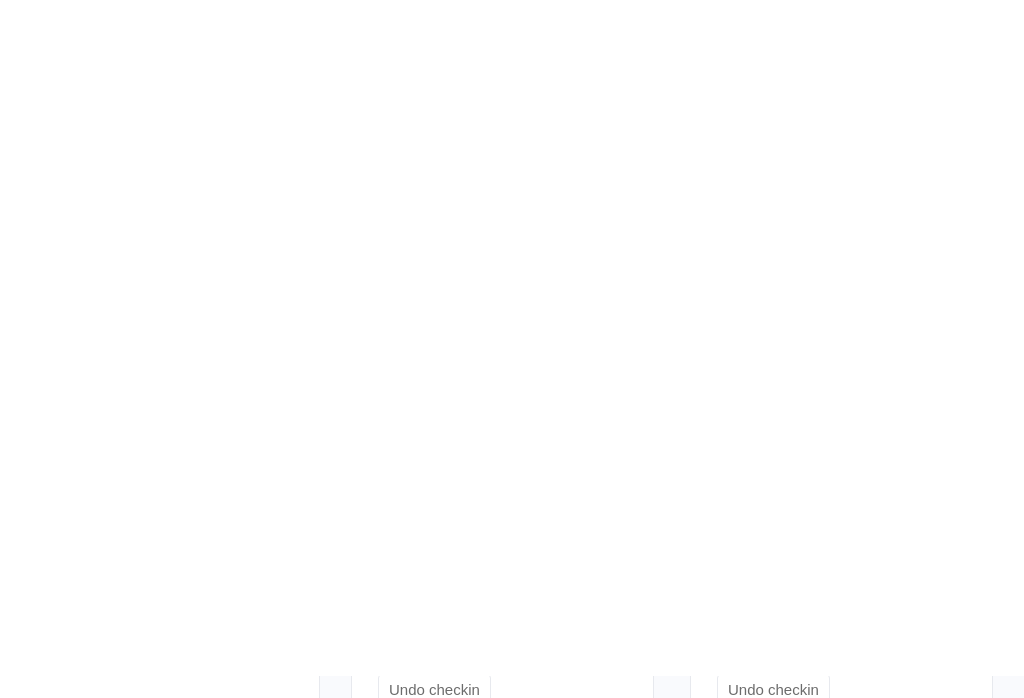 scroll, scrollTop: 962, scrollLeft: 0, axis: vertical 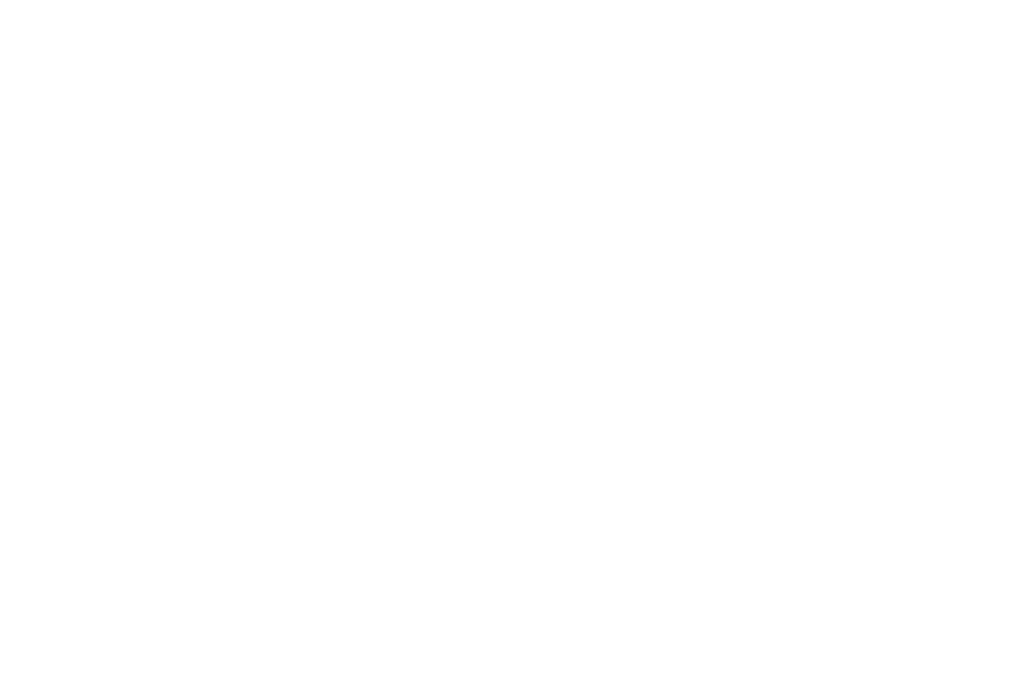 click on "You have now entered Kiosk Mode. Members will be able to check themselves in using the search field below. Click "Exit kiosk mode" below to exit Kiosk Mode at any time. Drop-in successful. Events for 4 Aug, 2025 4 Aug, 2025
August 2025
Sun Mon Tue Wed Thu Fri Sat
31
27
28
29
30
31
01
02
32
03
04
05
06
07
08
09
33
10
11
12
13
14
15
16
34
17
18
19
20
21
22" at bounding box center (512, -583) 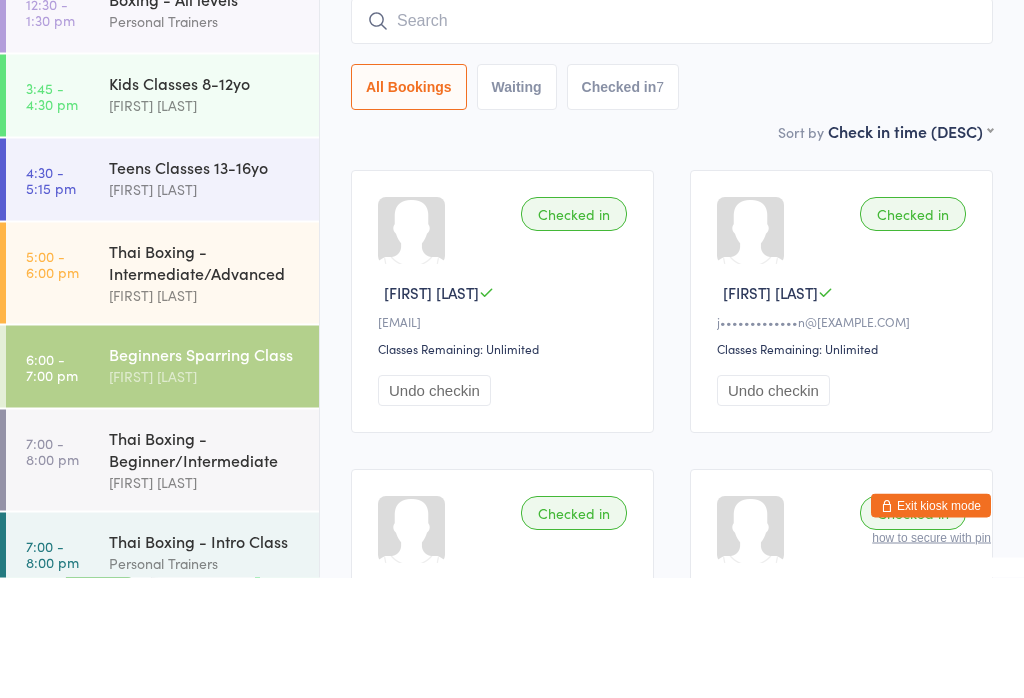 scroll, scrollTop: 0, scrollLeft: 0, axis: both 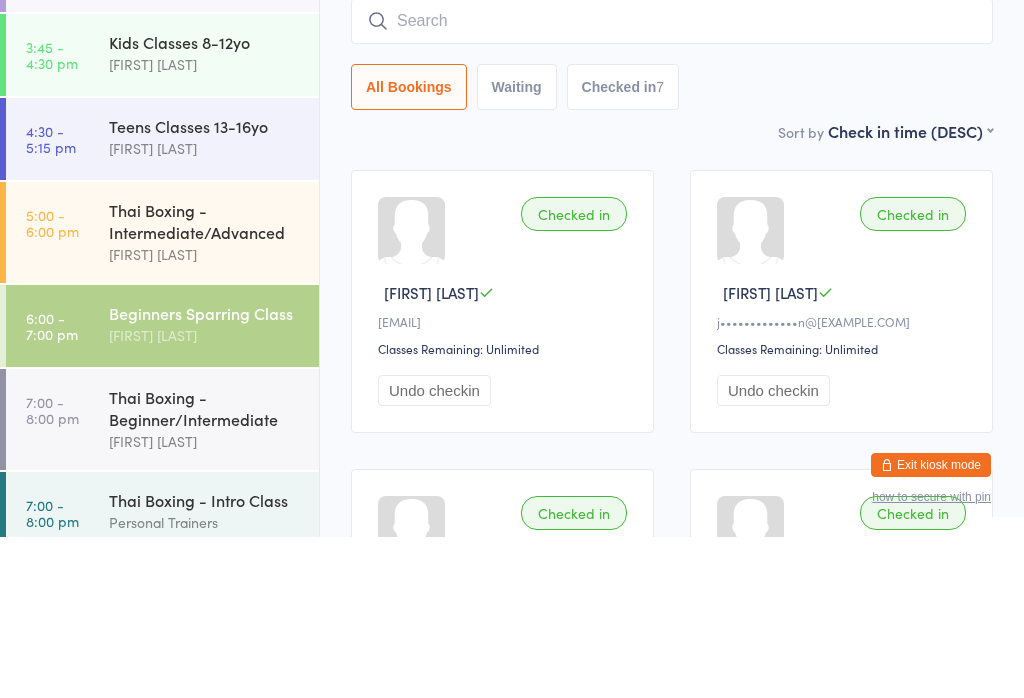 click on "Waiting" at bounding box center [517, 248] 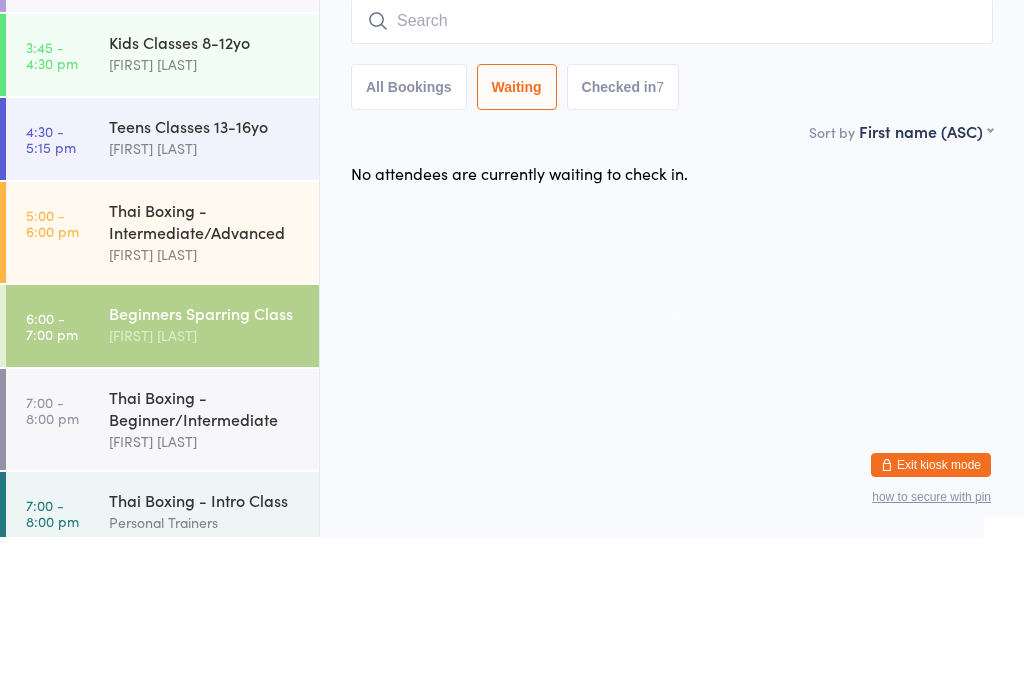 click on "Checked in  7" at bounding box center [623, 248] 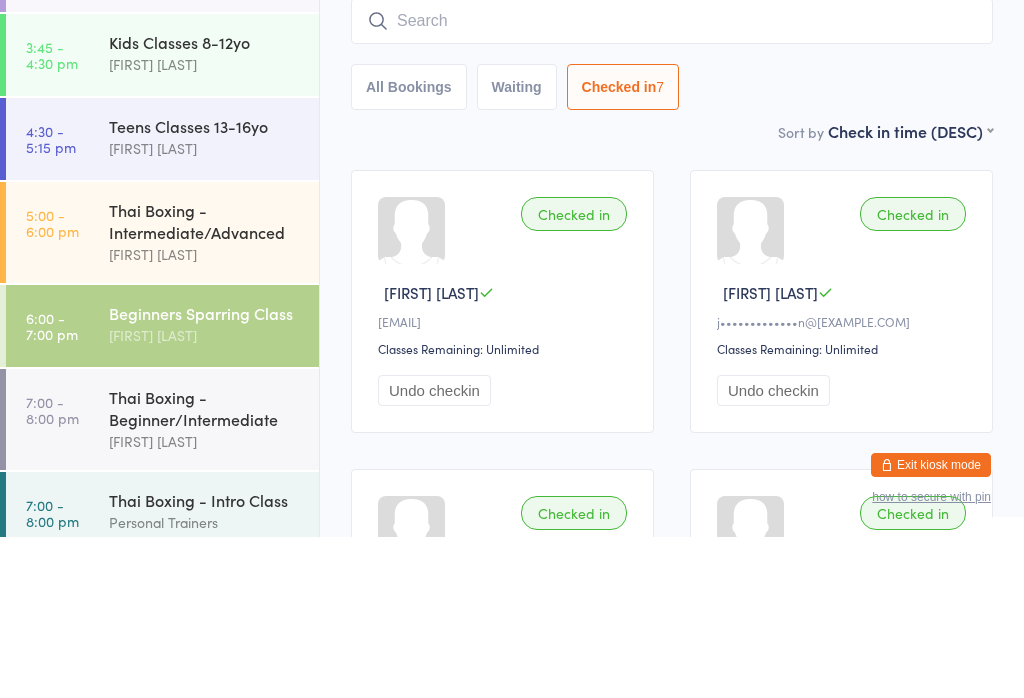 select on "5" 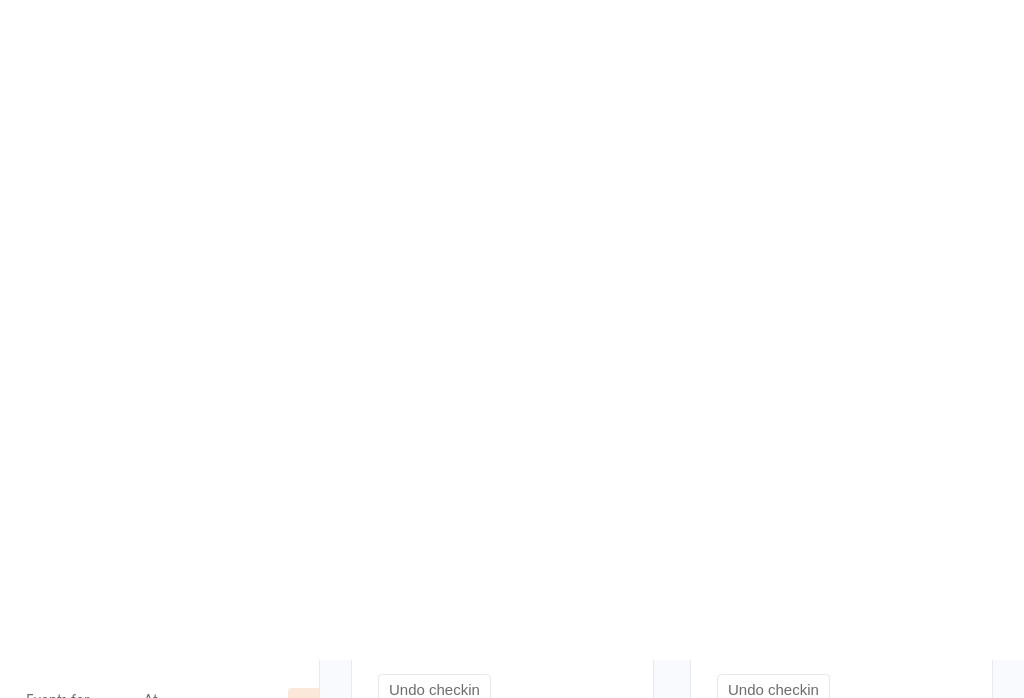 scroll, scrollTop: 843, scrollLeft: 0, axis: vertical 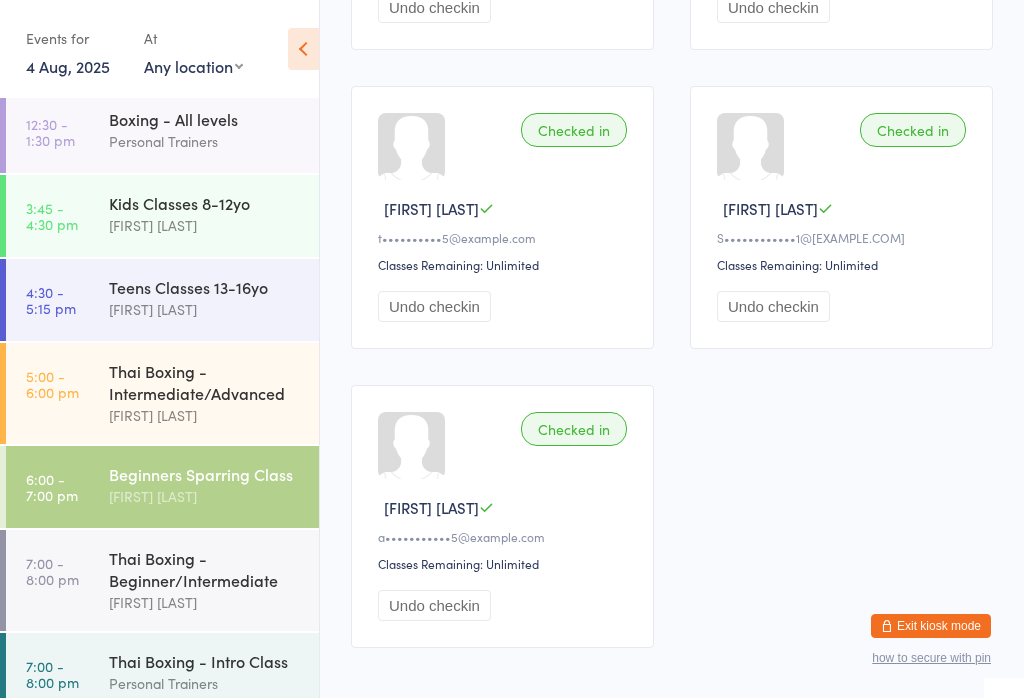 click on "Thai Boxing - Beginner/Intermediate" at bounding box center [205, 569] 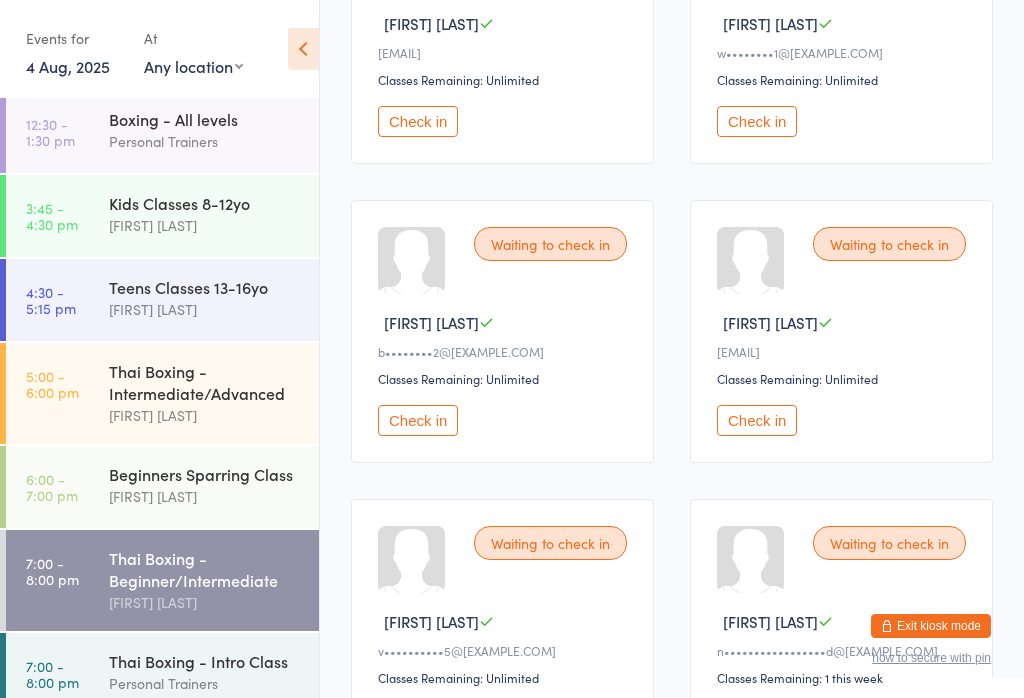 scroll, scrollTop: 754, scrollLeft: 0, axis: vertical 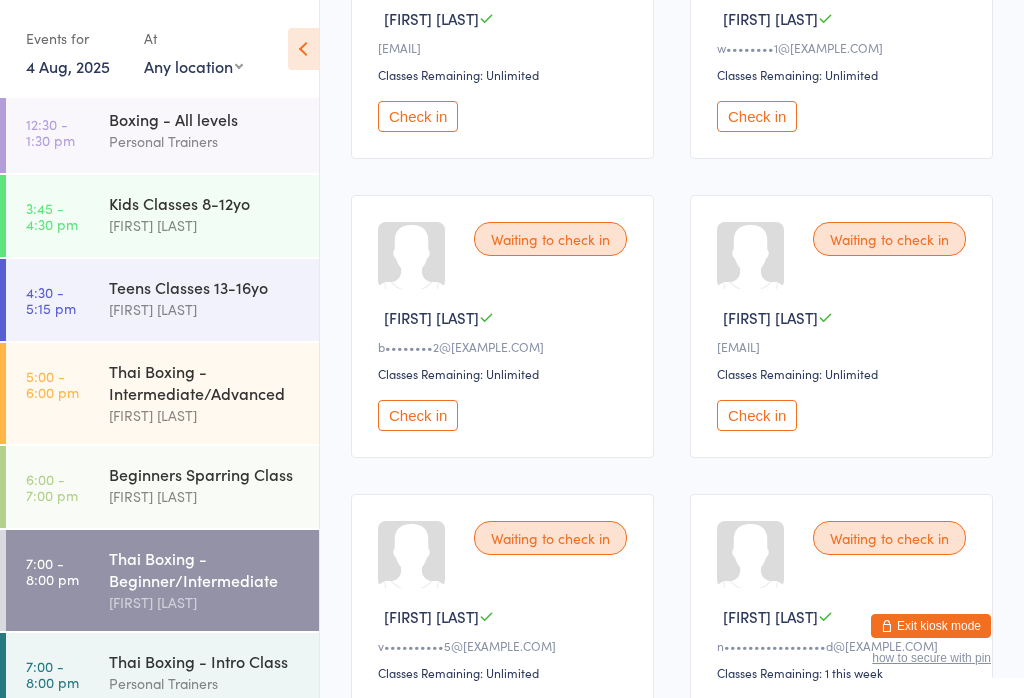 click on "Thai Boxing - Intro Class" at bounding box center [205, 661] 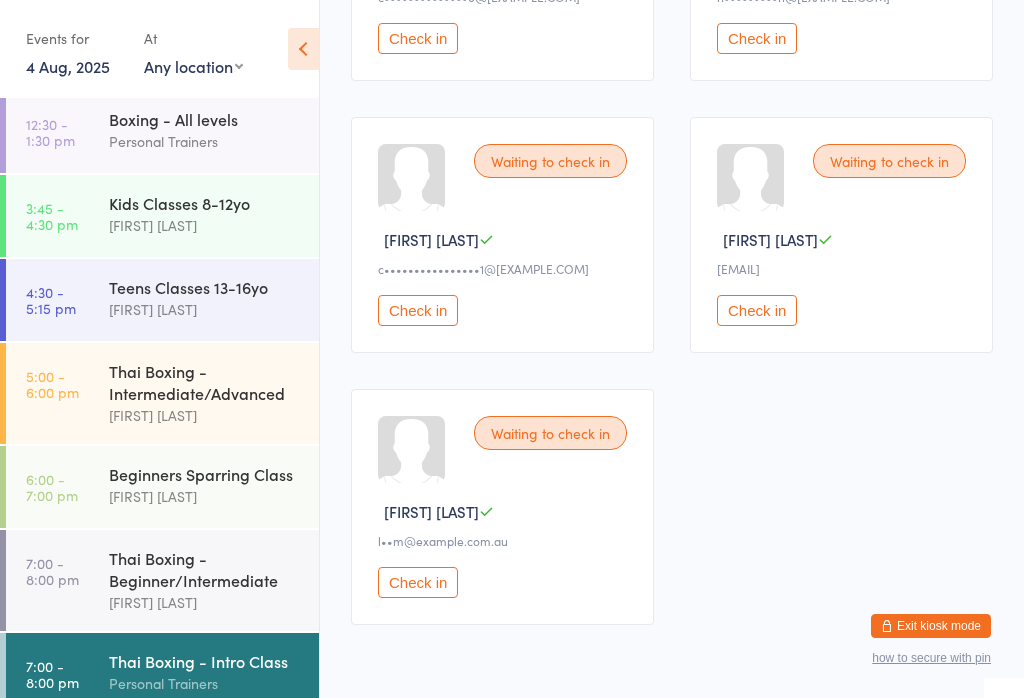 scroll, scrollTop: 542, scrollLeft: 0, axis: vertical 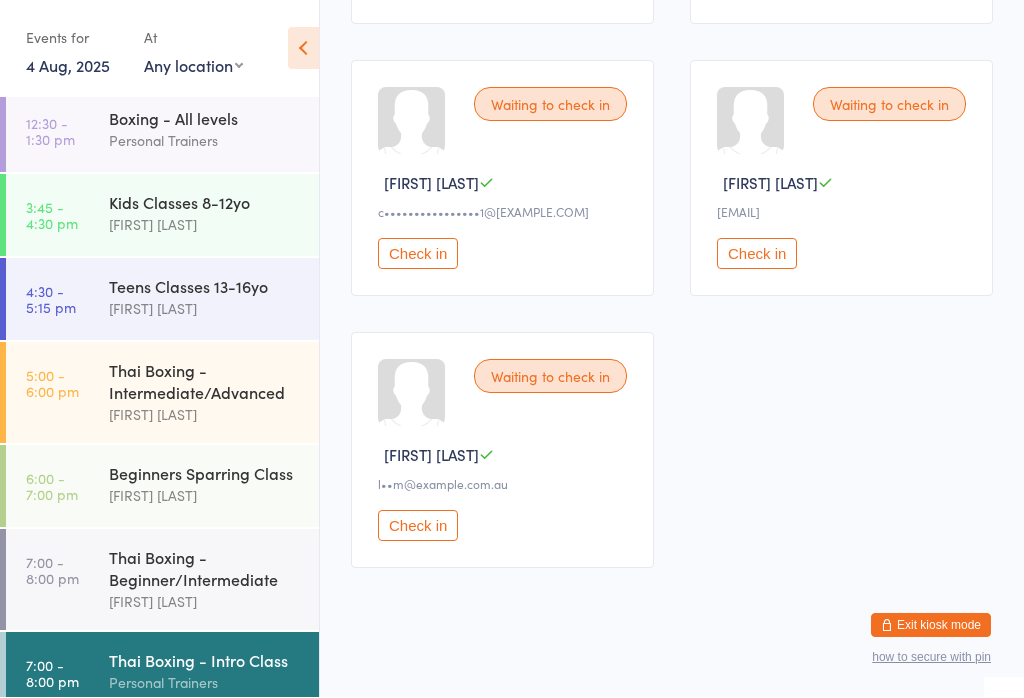 click on "Thai Boxing - Beginner/Intermediate" at bounding box center (205, 569) 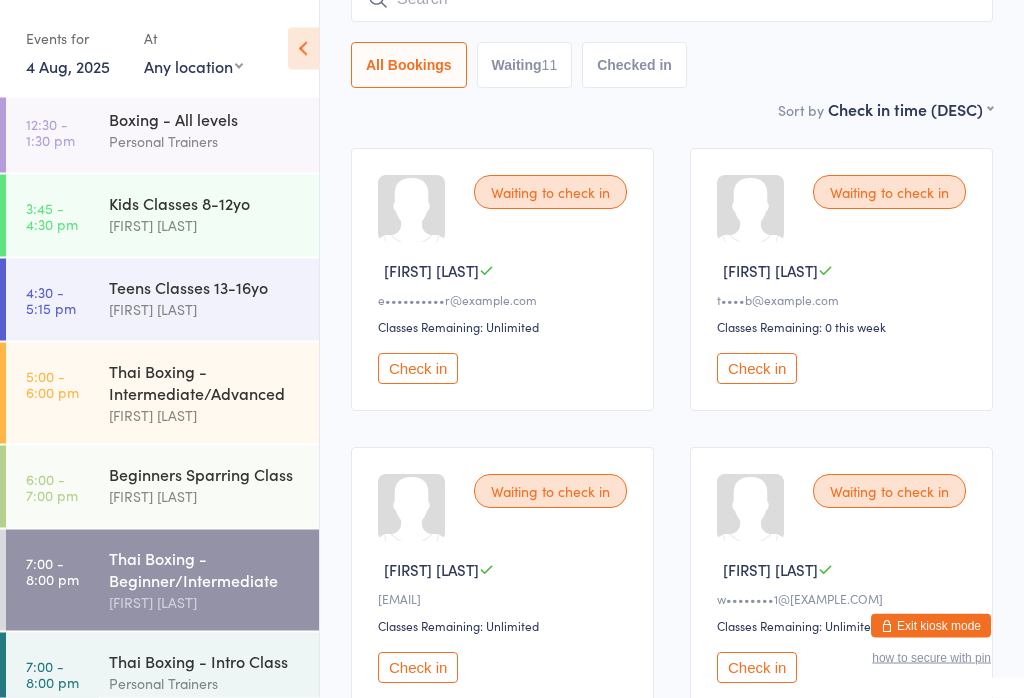 scroll, scrollTop: 0, scrollLeft: 0, axis: both 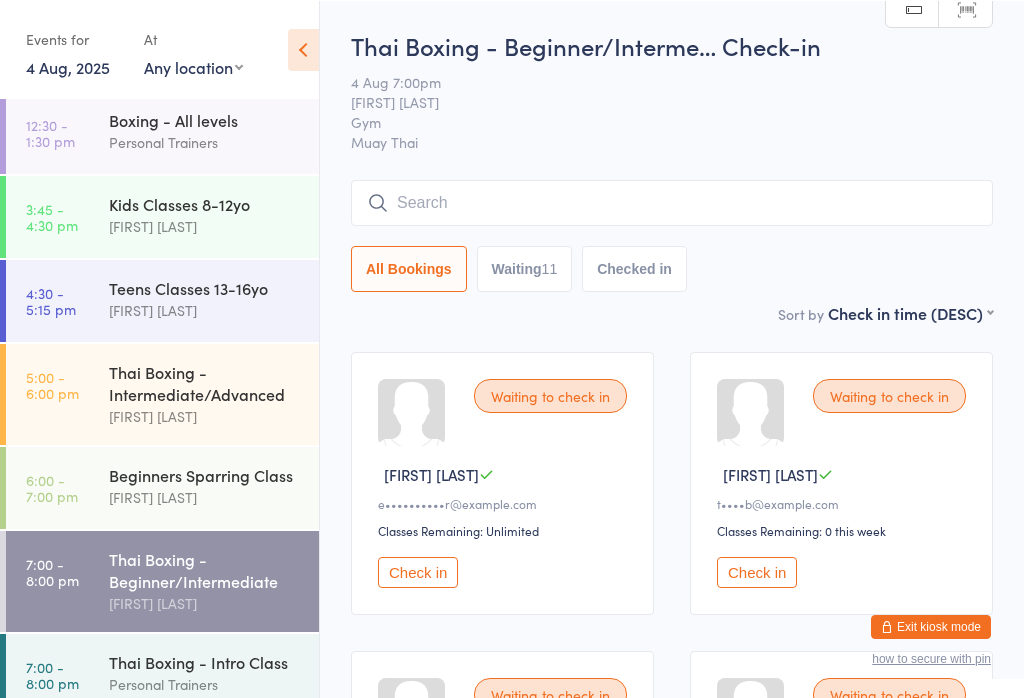 click at bounding box center [672, 202] 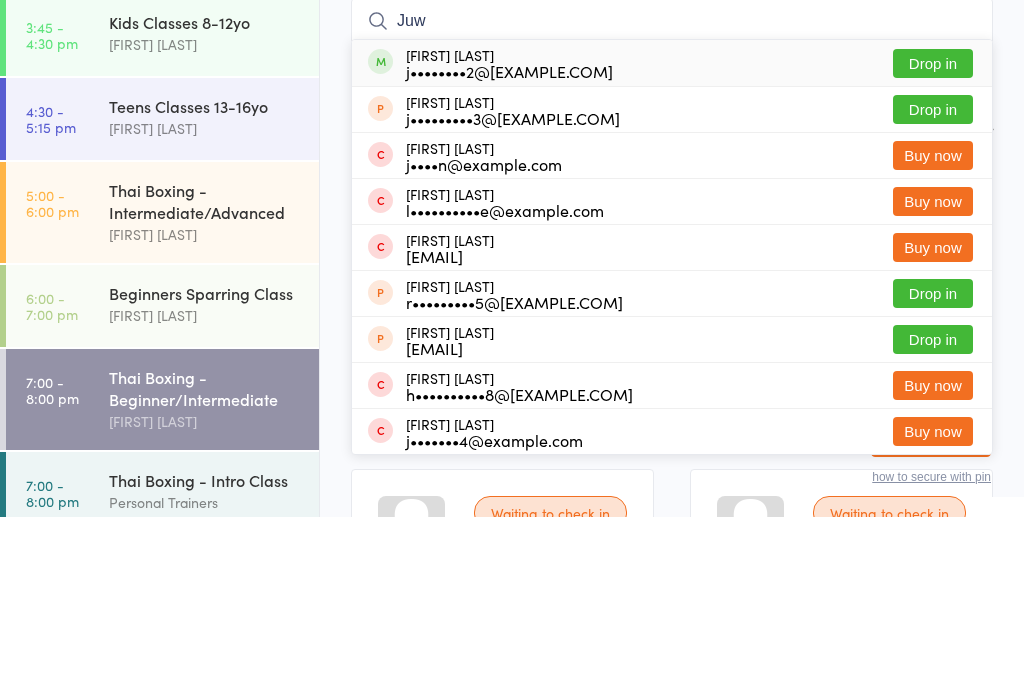 type on "Juw" 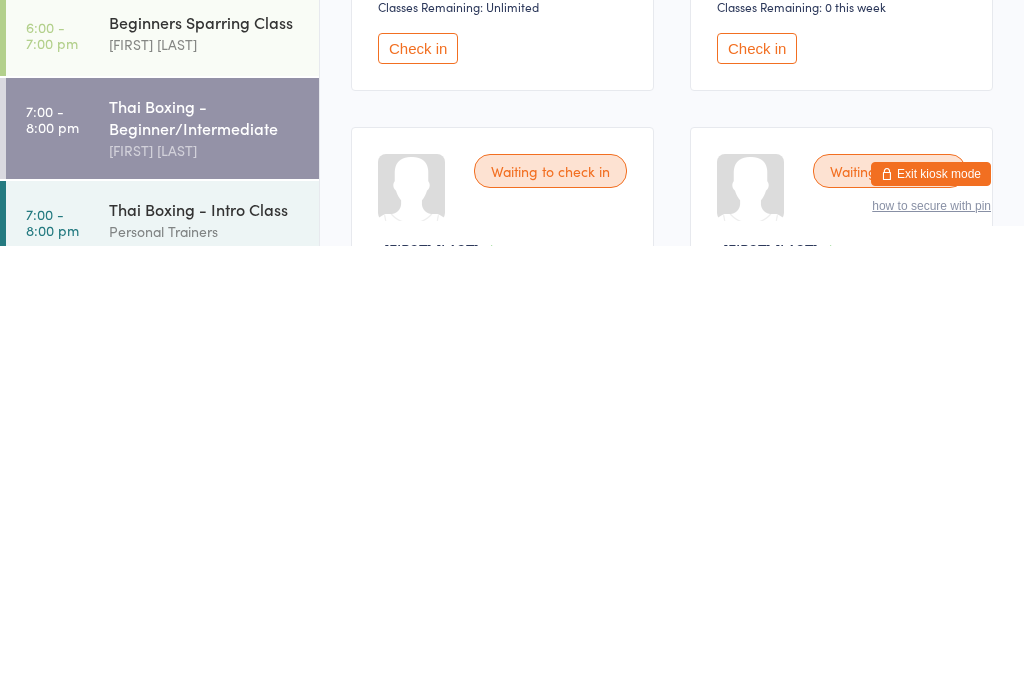 scroll, scrollTop: 0, scrollLeft: 0, axis: both 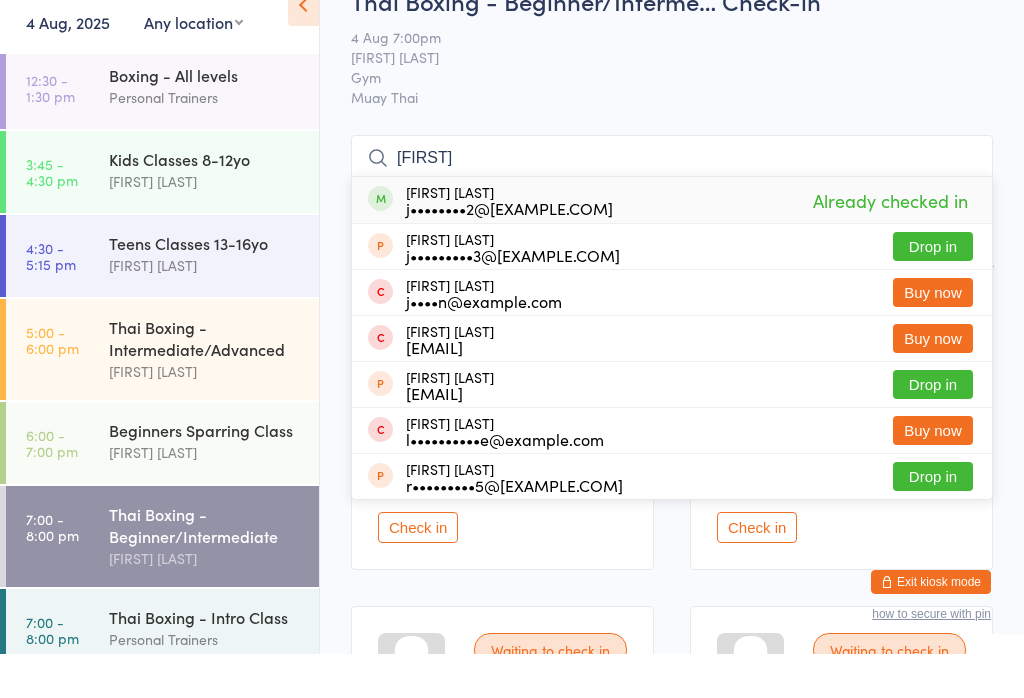type on "[FIRST]" 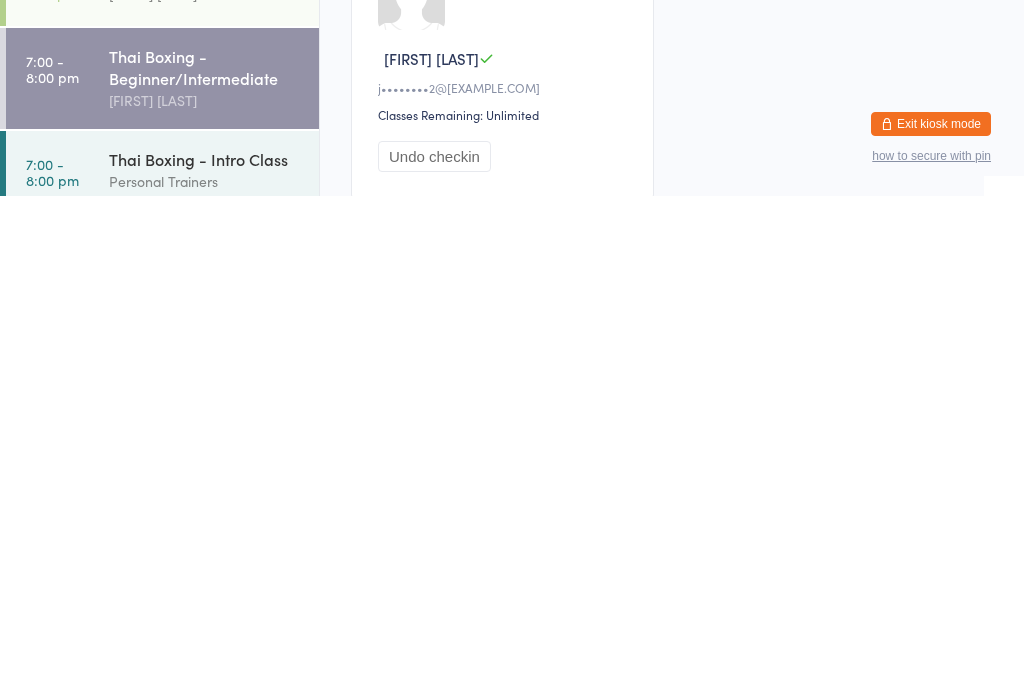 scroll, scrollTop: 1400, scrollLeft: 0, axis: vertical 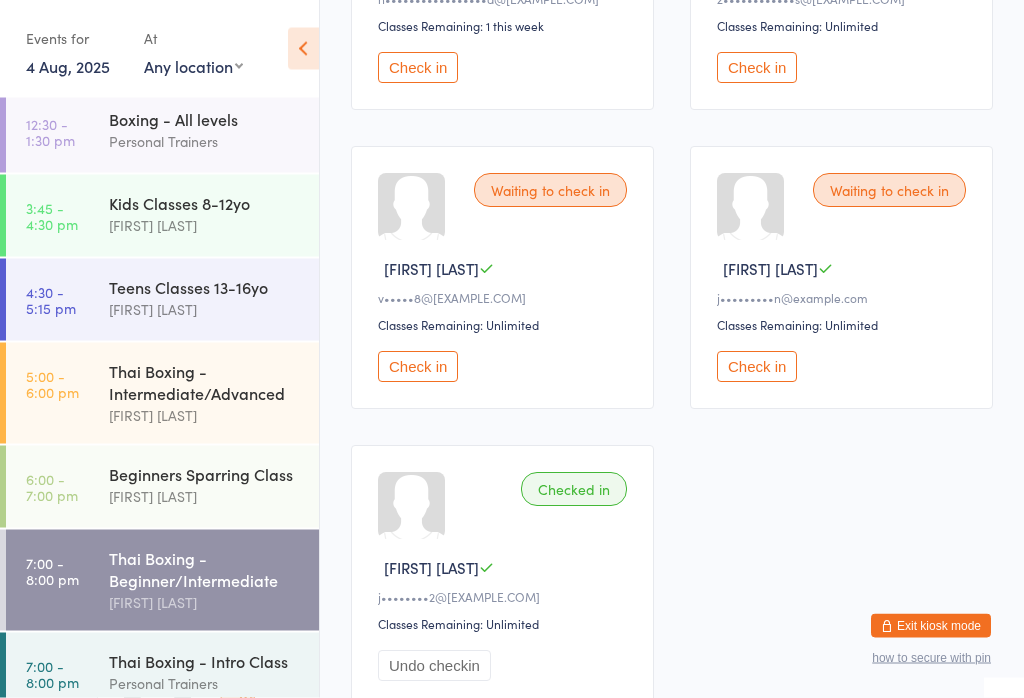 click on "Check in" at bounding box center [418, 367] 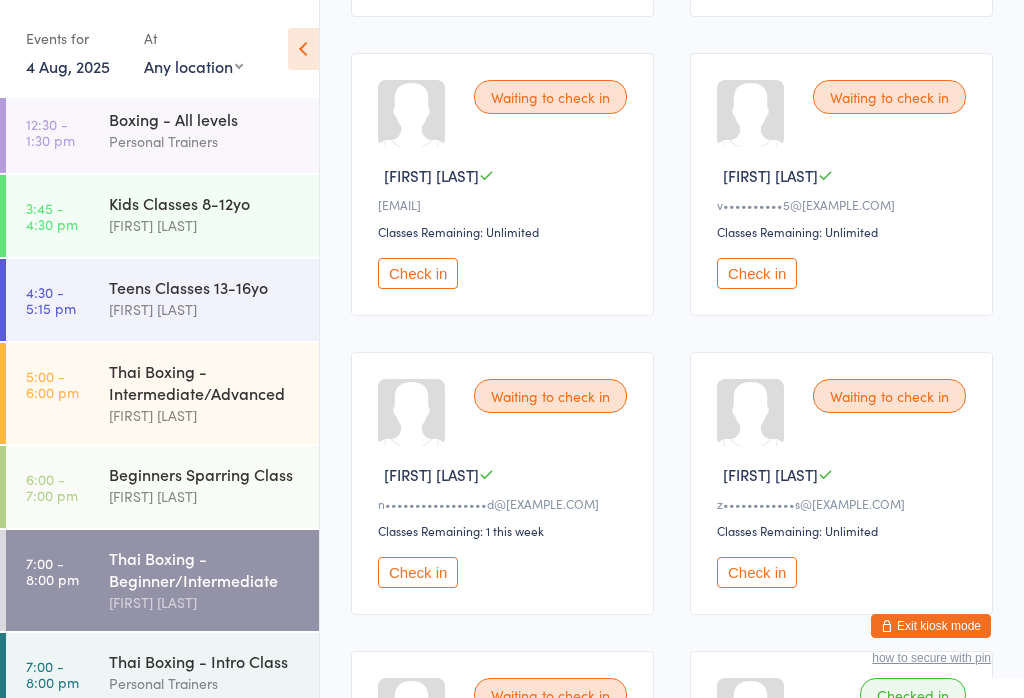 scroll, scrollTop: 870, scrollLeft: 0, axis: vertical 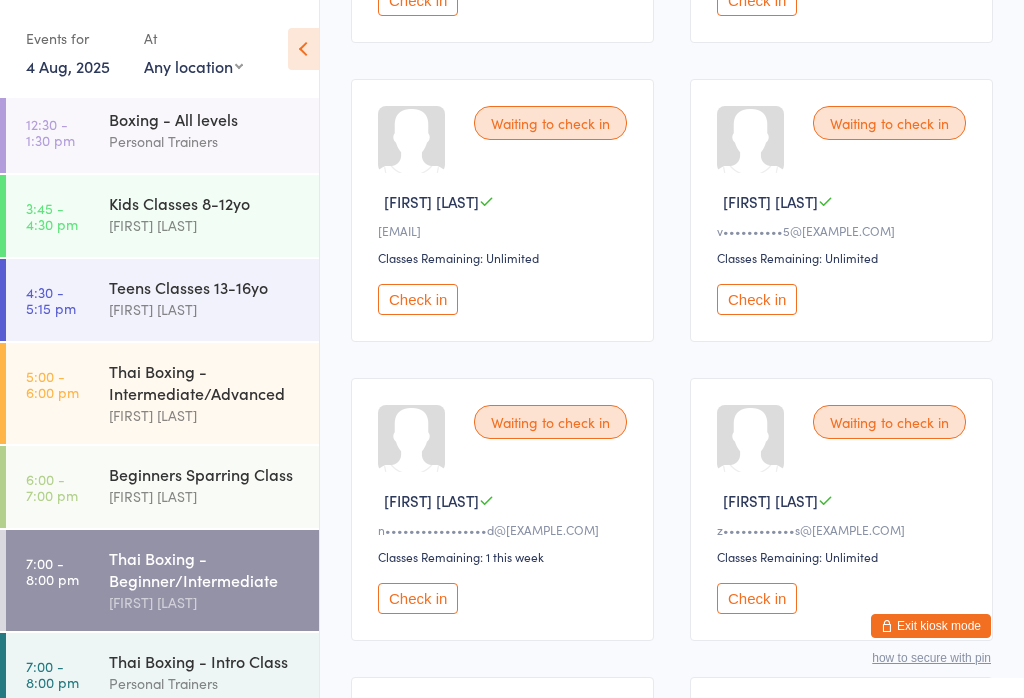 click on "Check in" at bounding box center [418, 299] 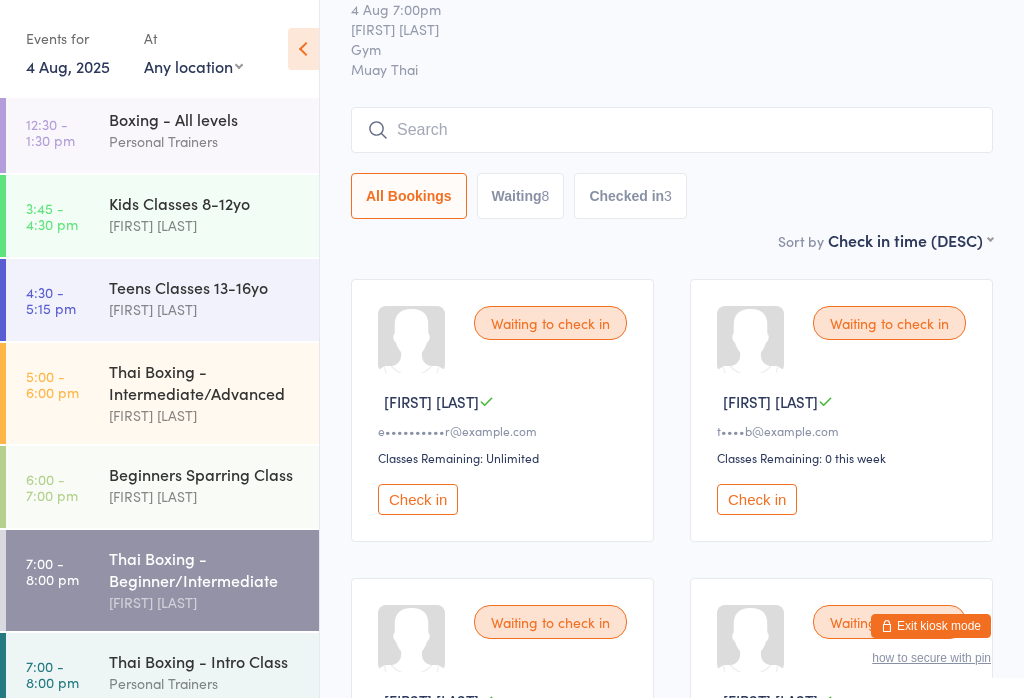 scroll, scrollTop: 76, scrollLeft: 0, axis: vertical 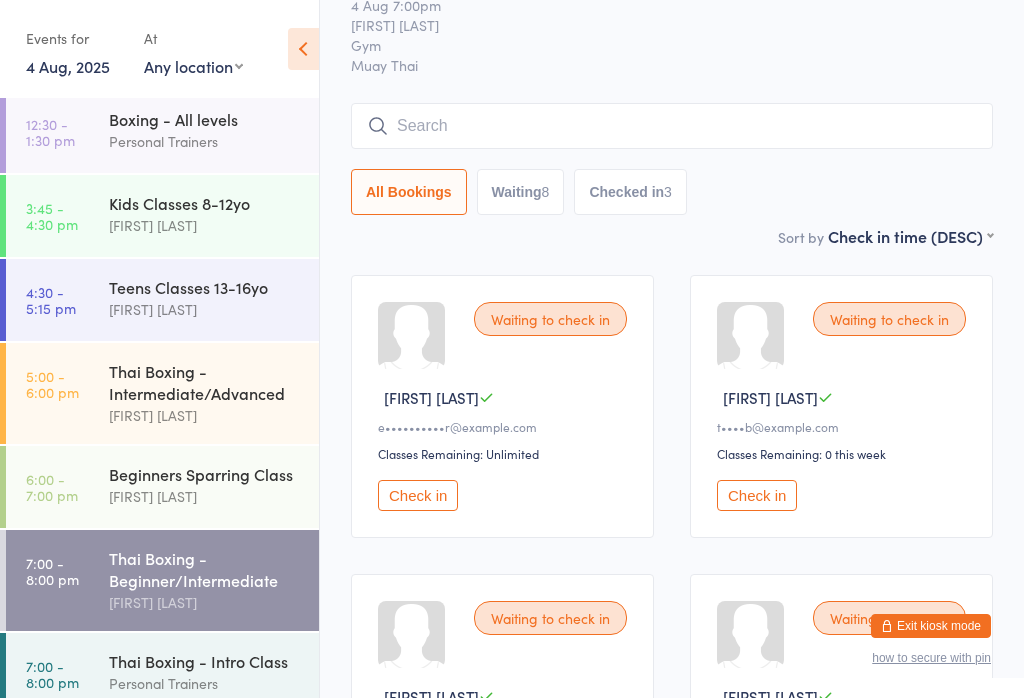 click on "Waiting to check in [FIRST] [LAST]  [EMAIL] Classes Remaining: Unlimited   Check in" at bounding box center [502, 406] 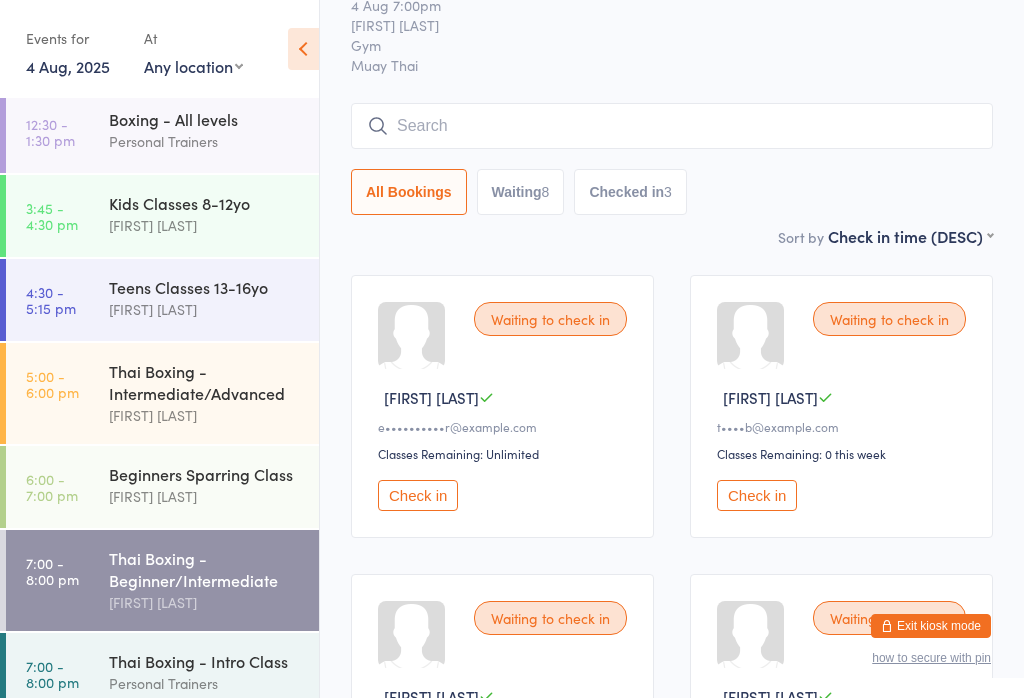click on "Check in" at bounding box center [418, 495] 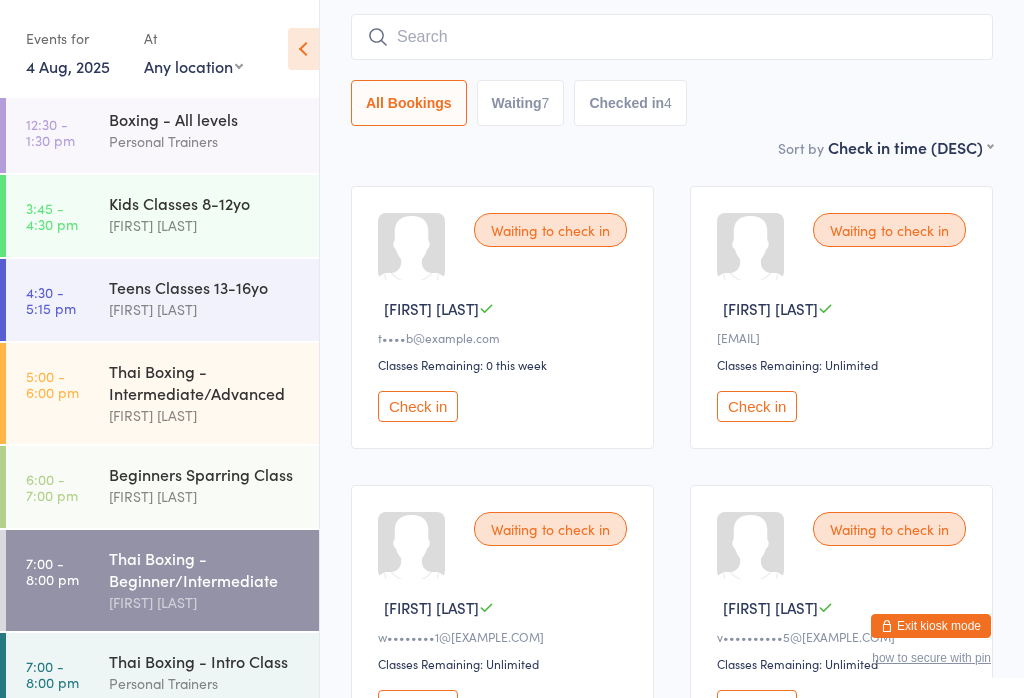 scroll, scrollTop: 168, scrollLeft: 0, axis: vertical 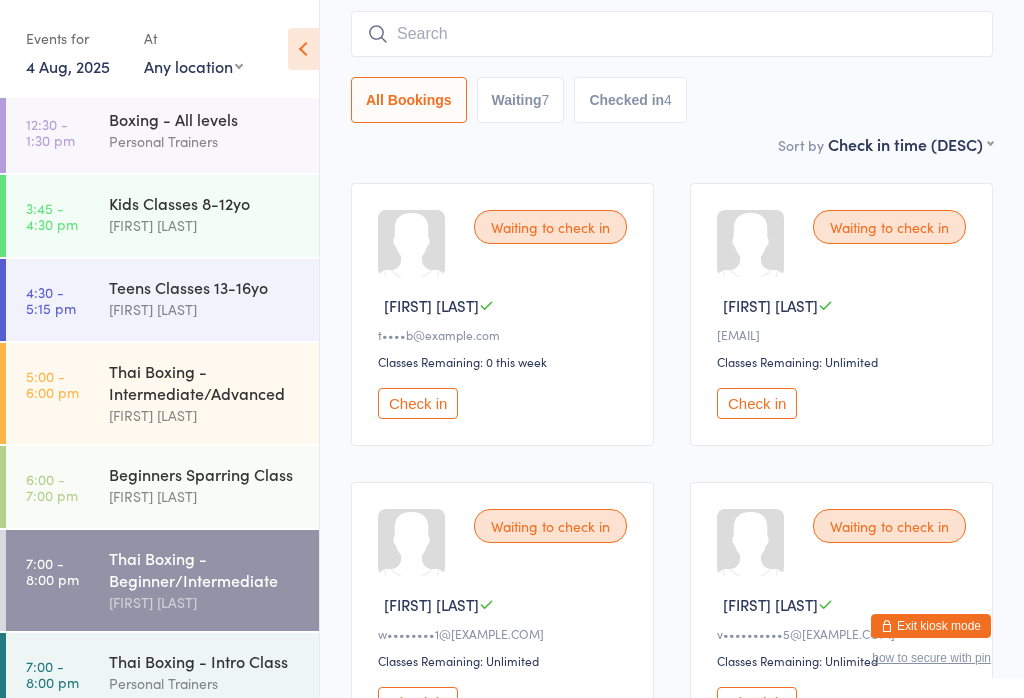 click at bounding box center (672, 34) 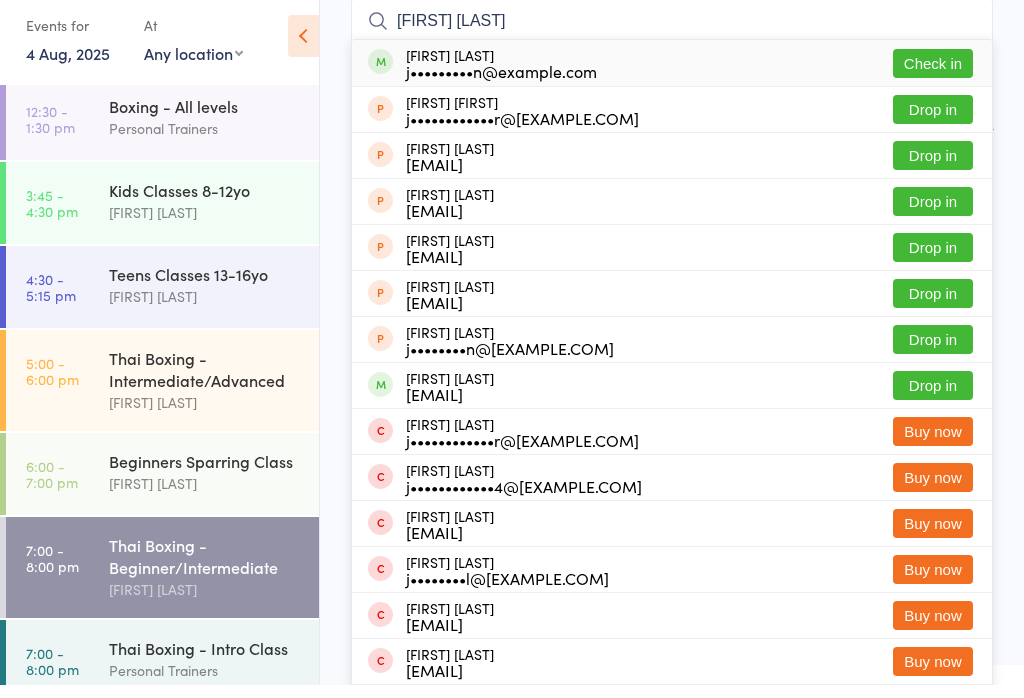 type on "[FIRST] [LAST]" 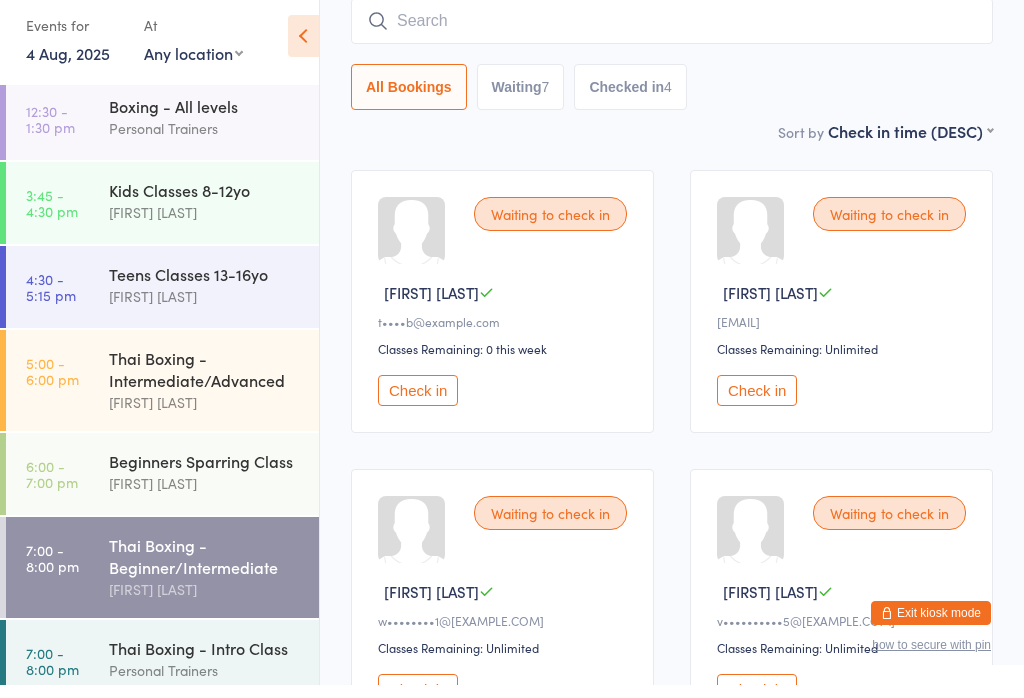 scroll, scrollTop: 181, scrollLeft: 0, axis: vertical 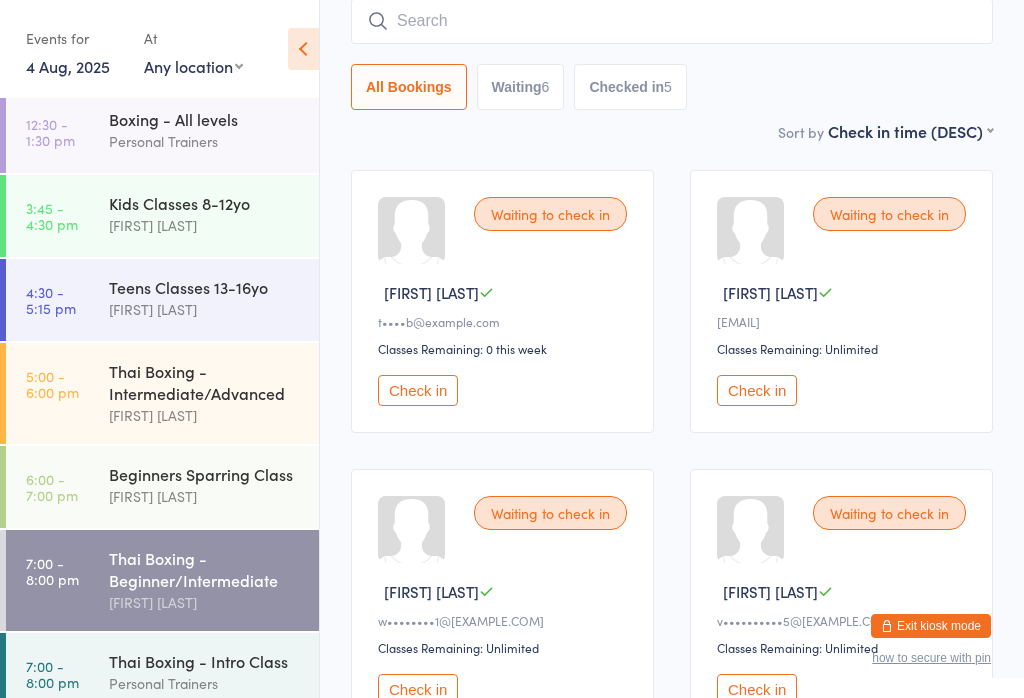click at bounding box center [672, 21] 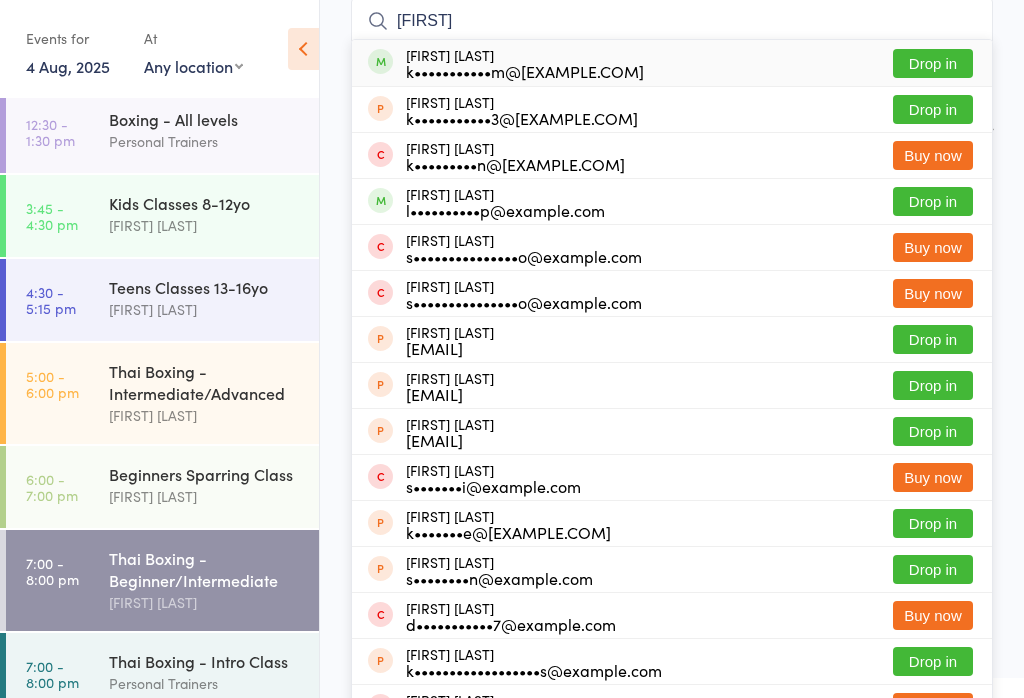 type on "[FIRST]" 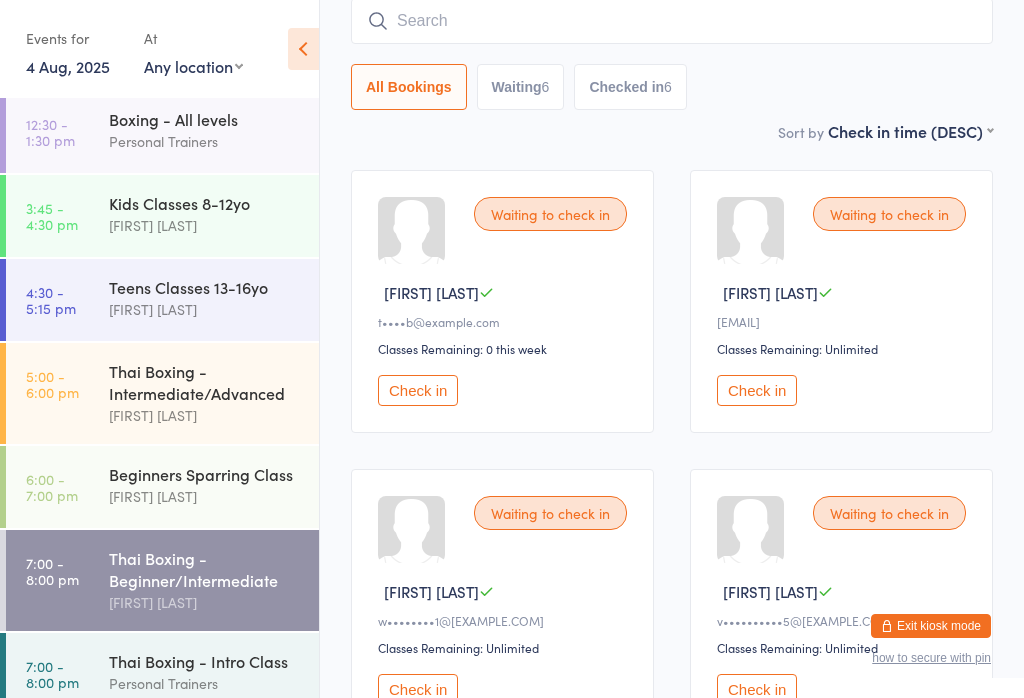 click on "Waiting to check in [FIRST] [LAST] t••••b@[EXAMPLE.COM] Classes Remaining: 0 this week Check in" at bounding box center [502, 301] 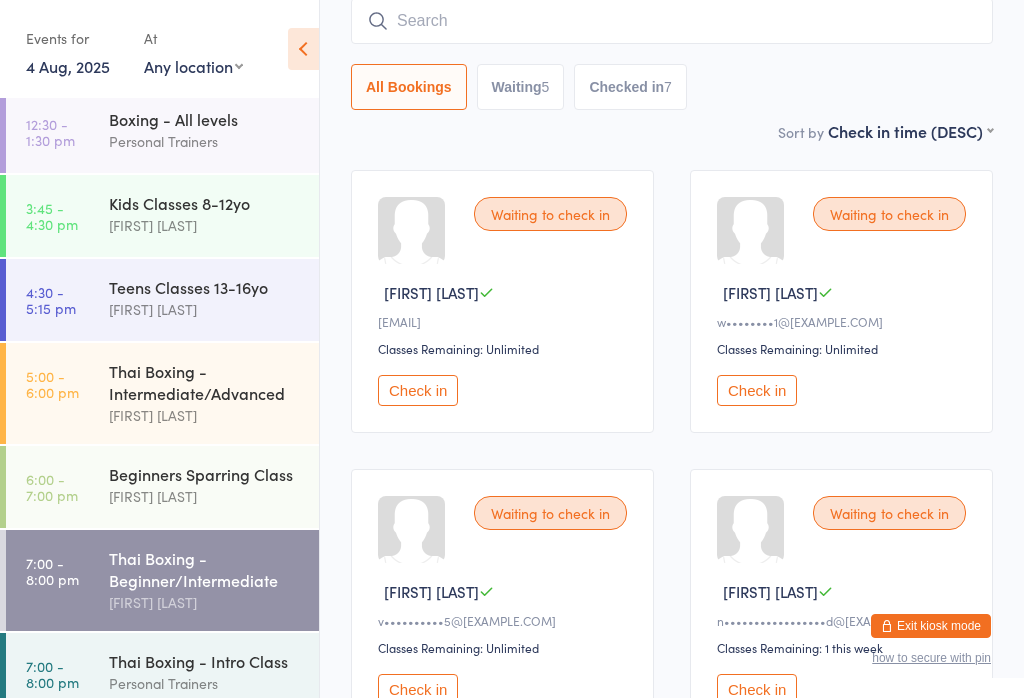 click on "Check in" at bounding box center (418, 390) 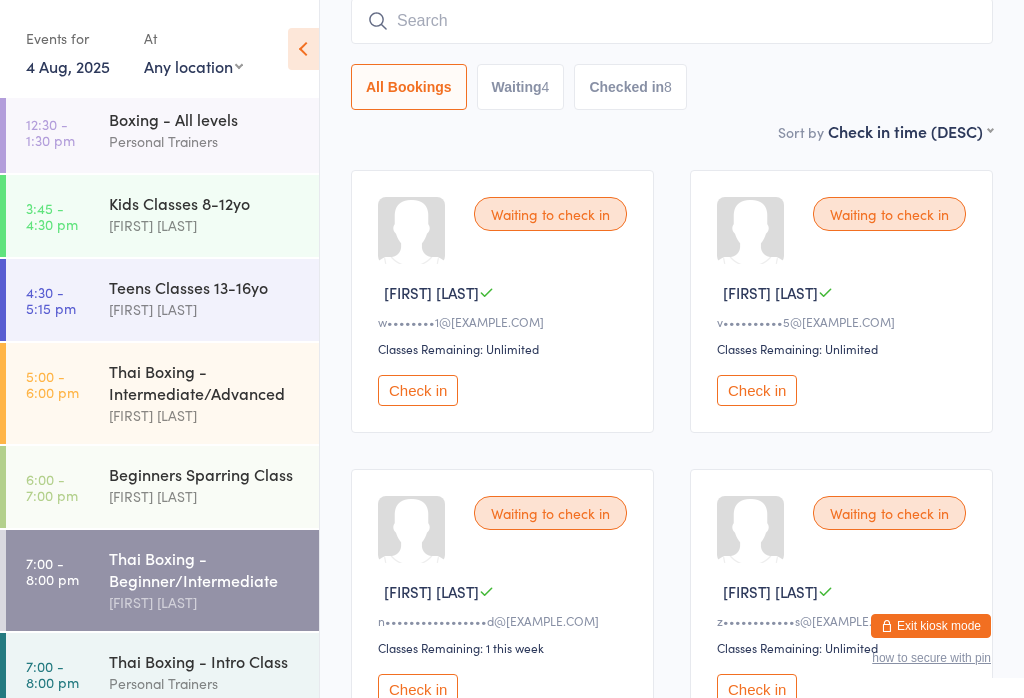 click at bounding box center (672, 21) 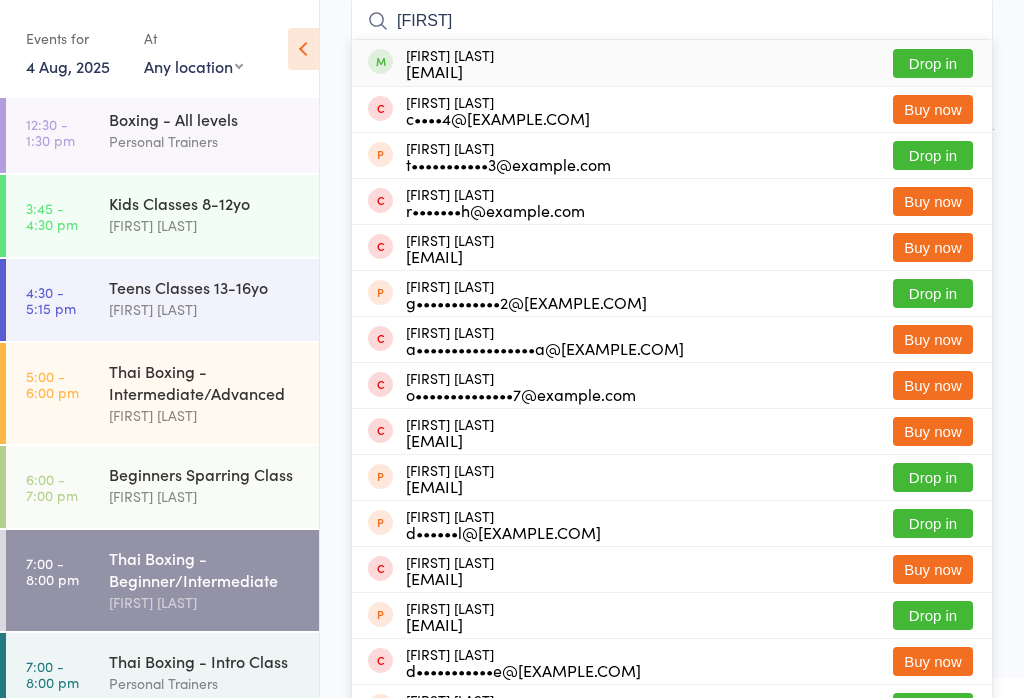 type on "[FIRST]" 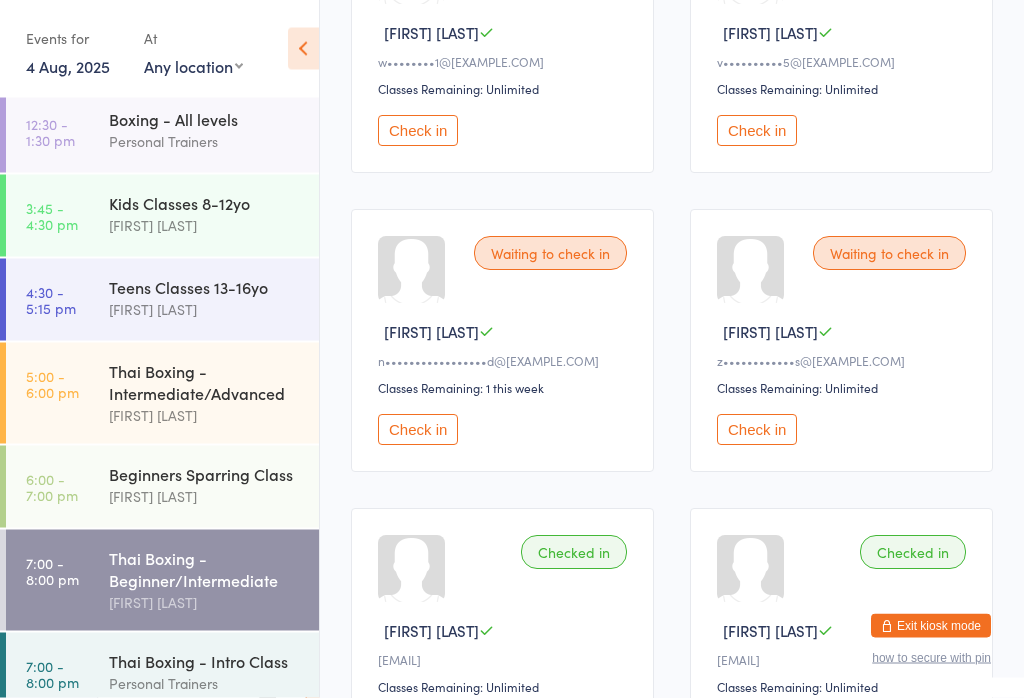 scroll, scrollTop: 441, scrollLeft: 0, axis: vertical 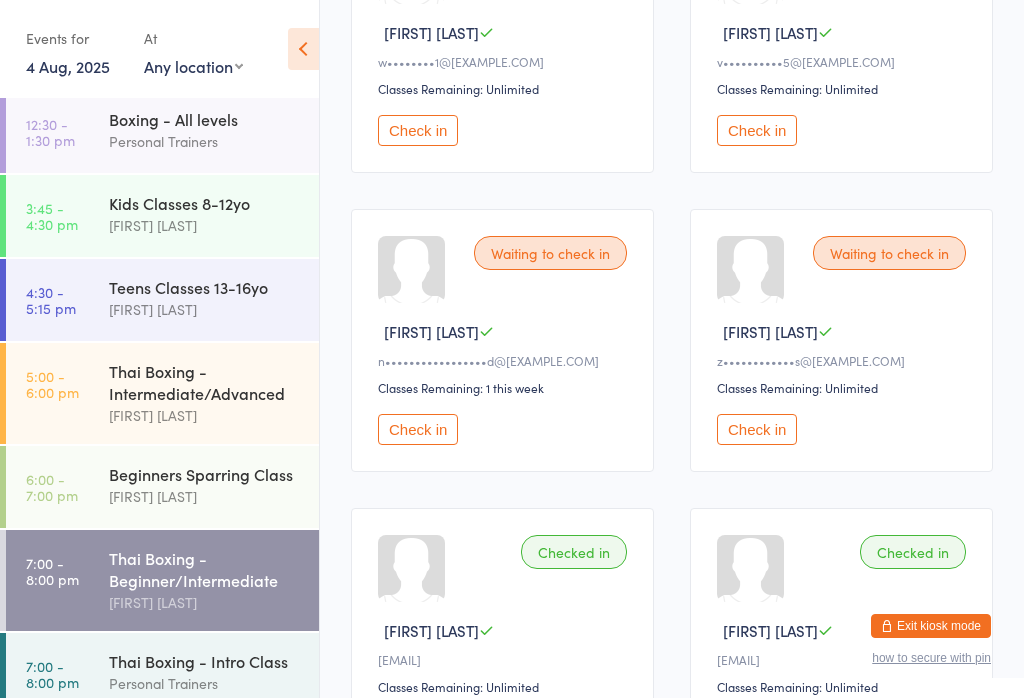 click on "Check in" at bounding box center [418, 429] 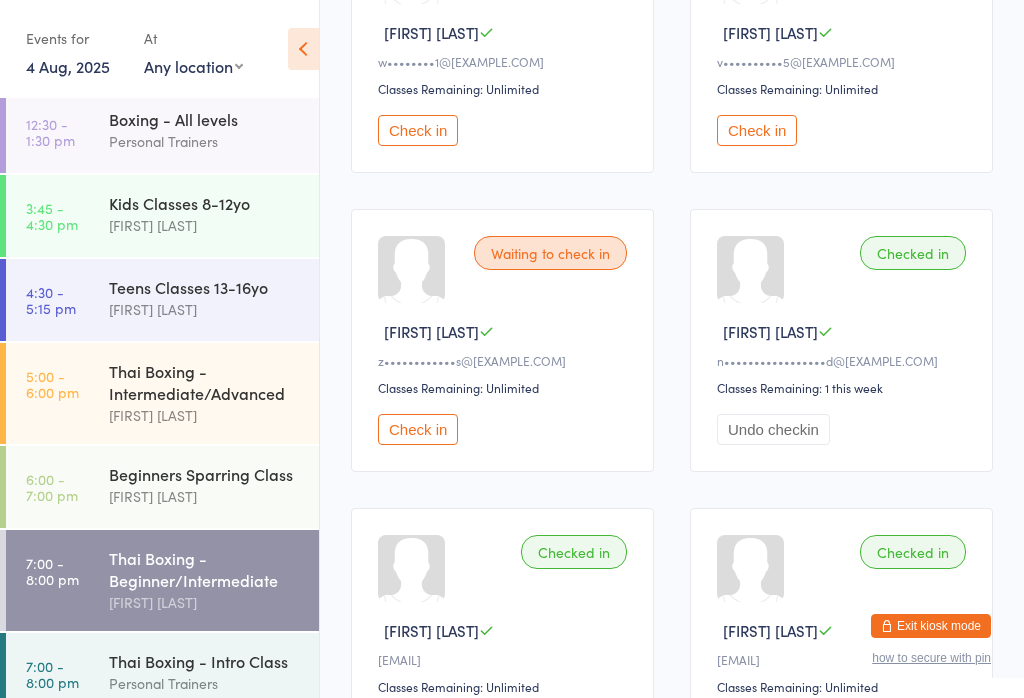 click on "Check in" at bounding box center [418, 429] 